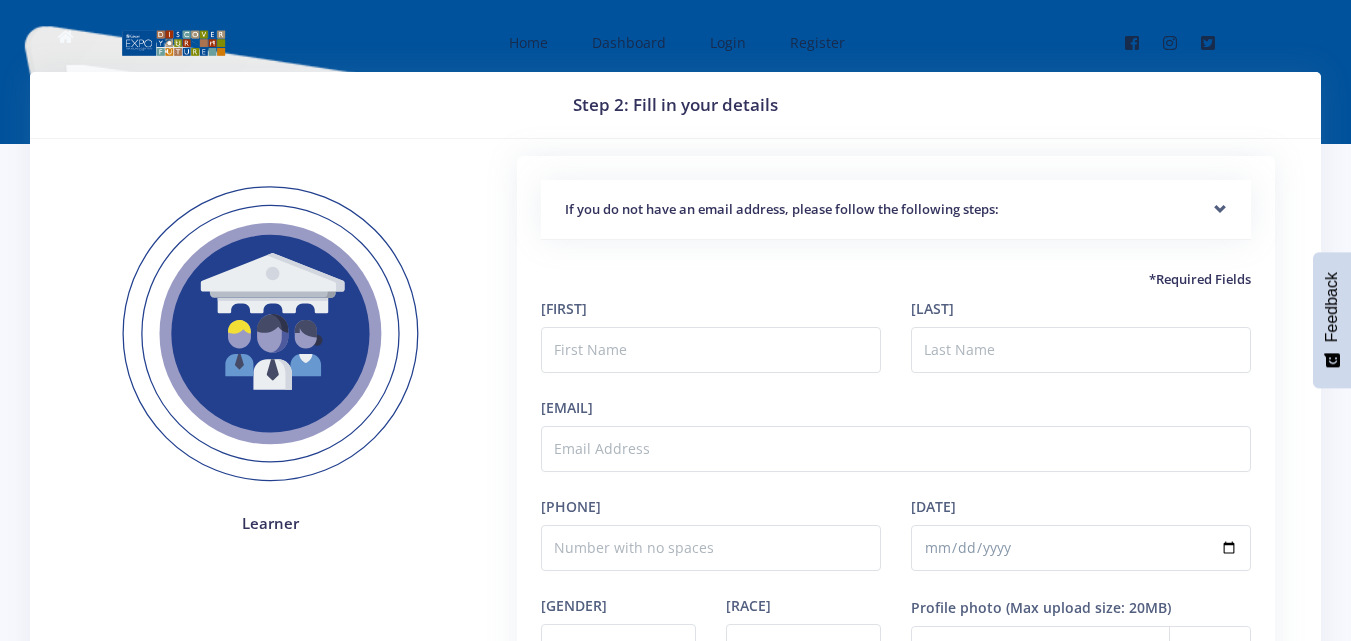 scroll, scrollTop: 0, scrollLeft: 0, axis: both 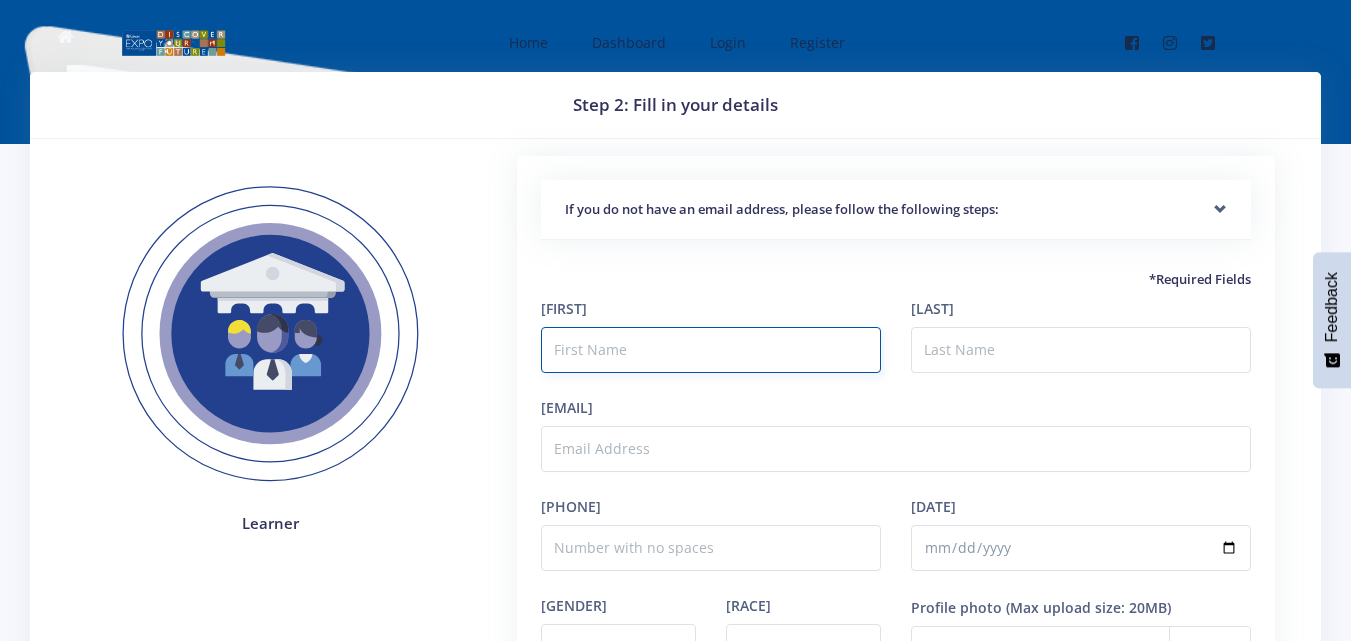 click at bounding box center (711, 350) 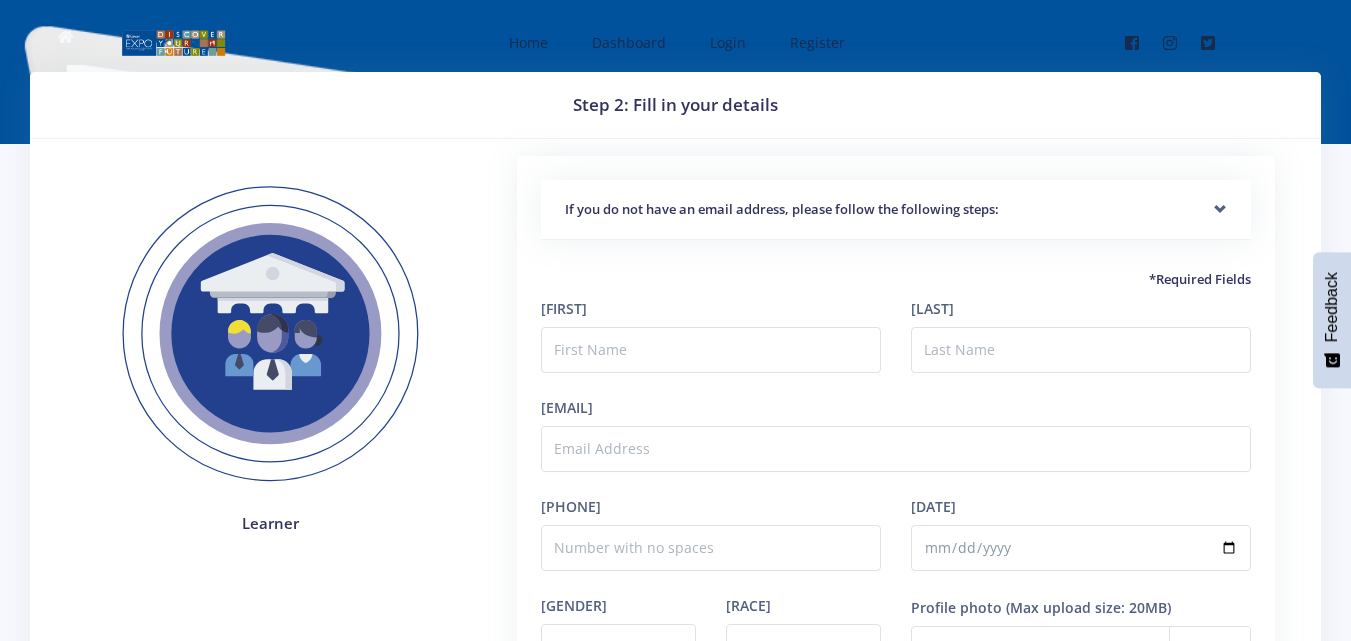 click at bounding box center [270, 334] 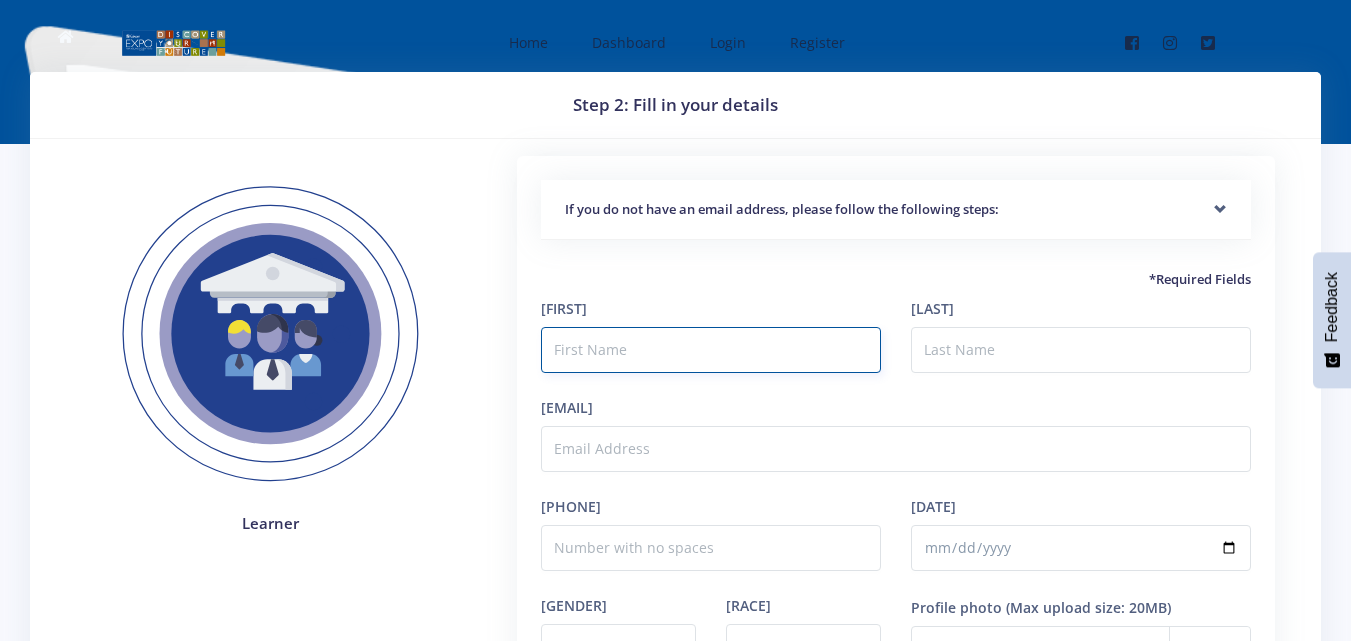 click at bounding box center (711, 350) 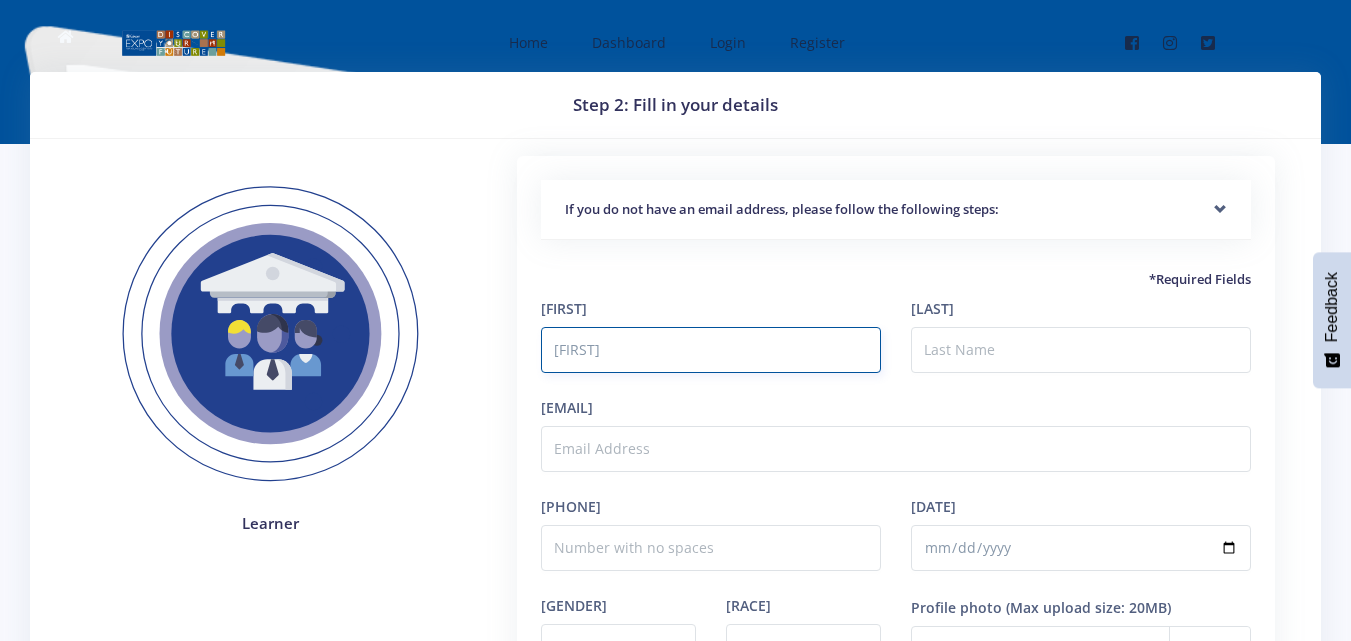 type on "[FIRST]" 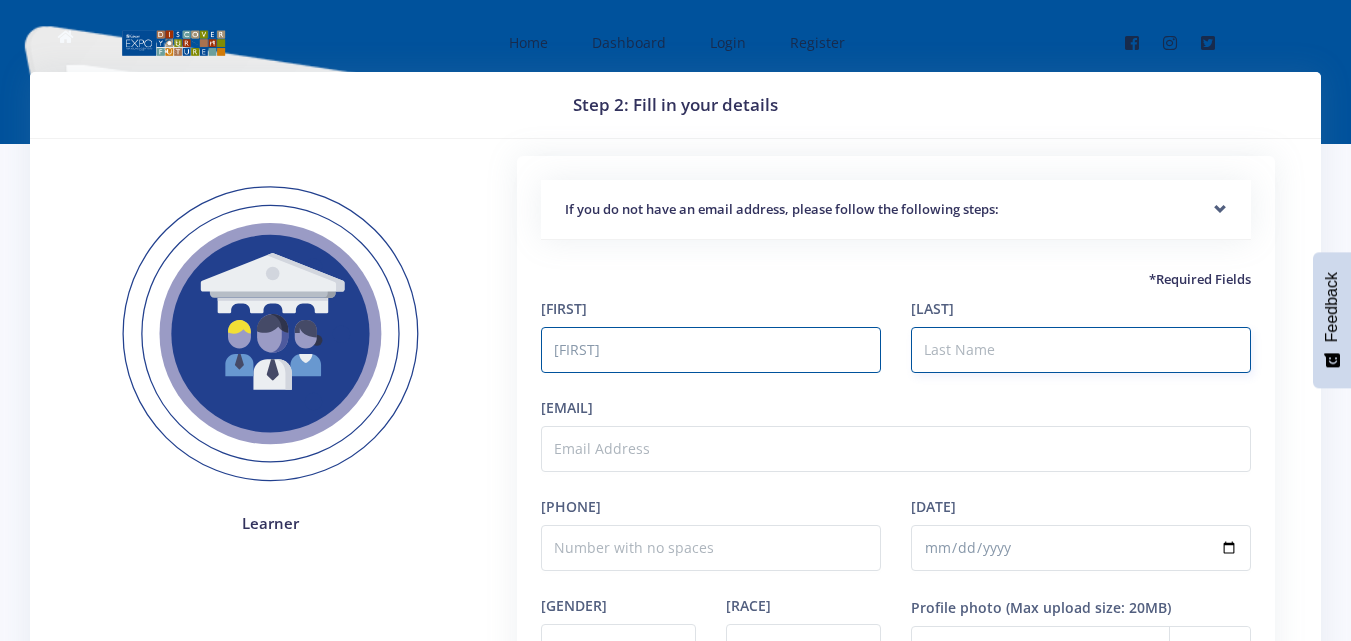 click on "[LAST]" at bounding box center [1081, 350] 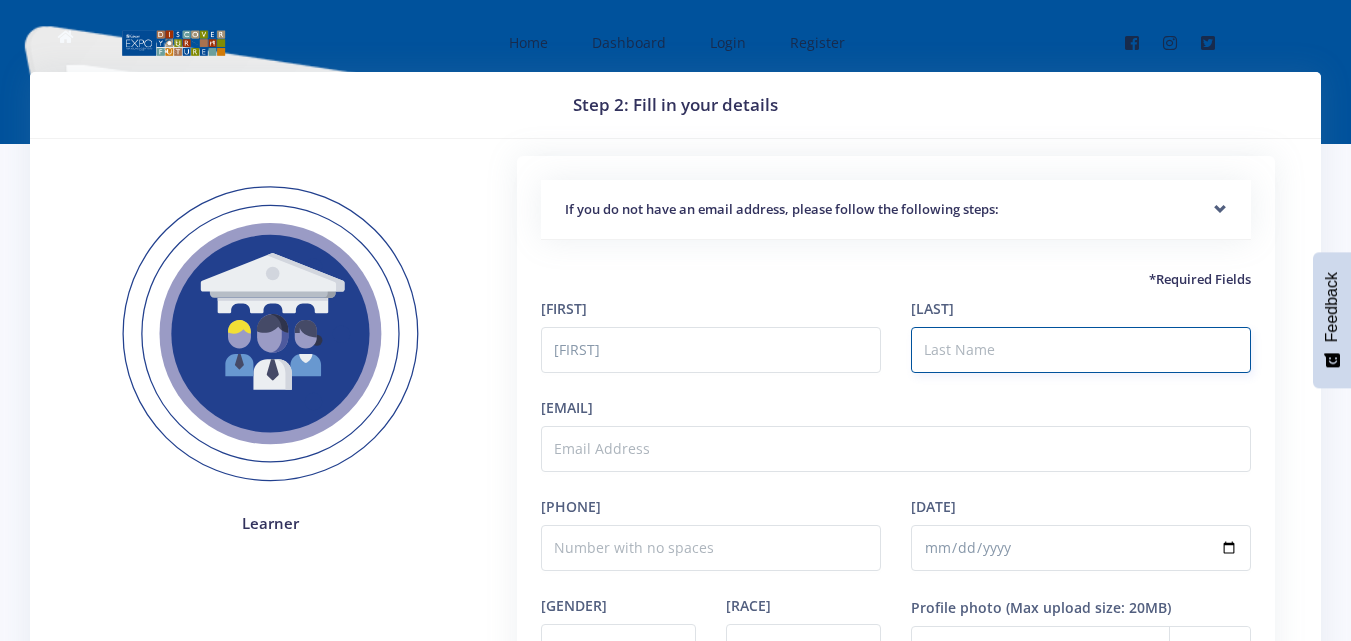 type on "[LAST]" 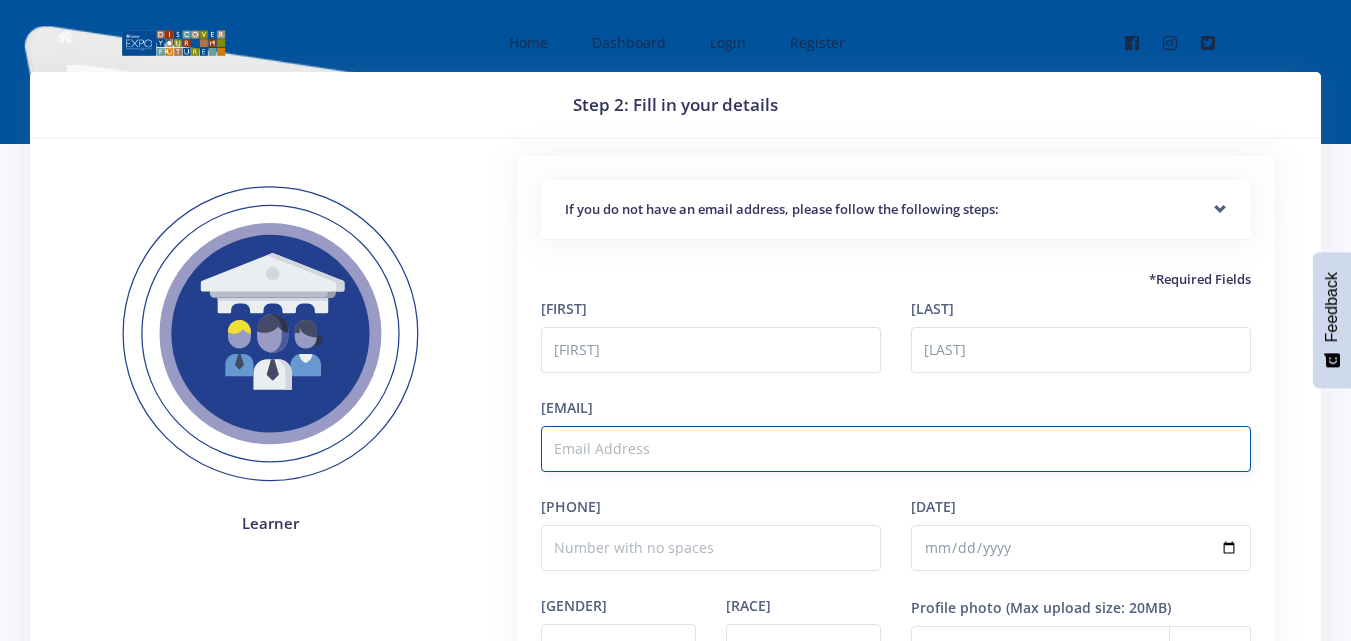 click on "[EMAIL]" at bounding box center (896, 449) 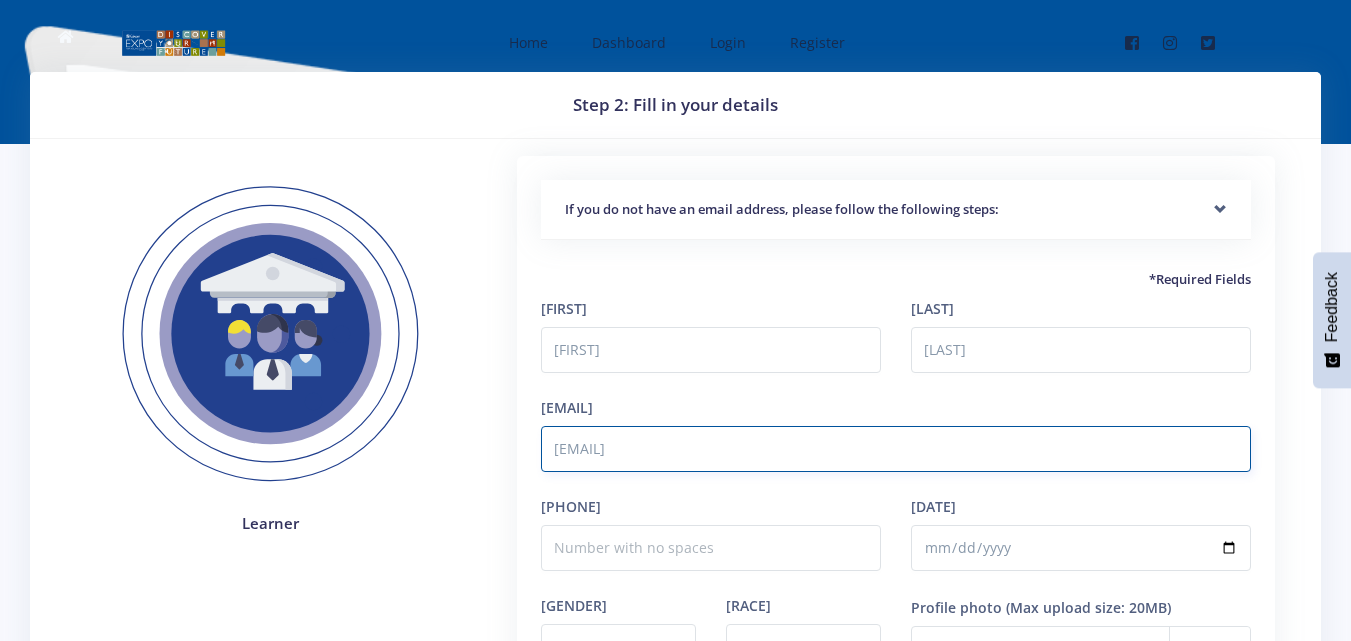 type on "[EMAIL]" 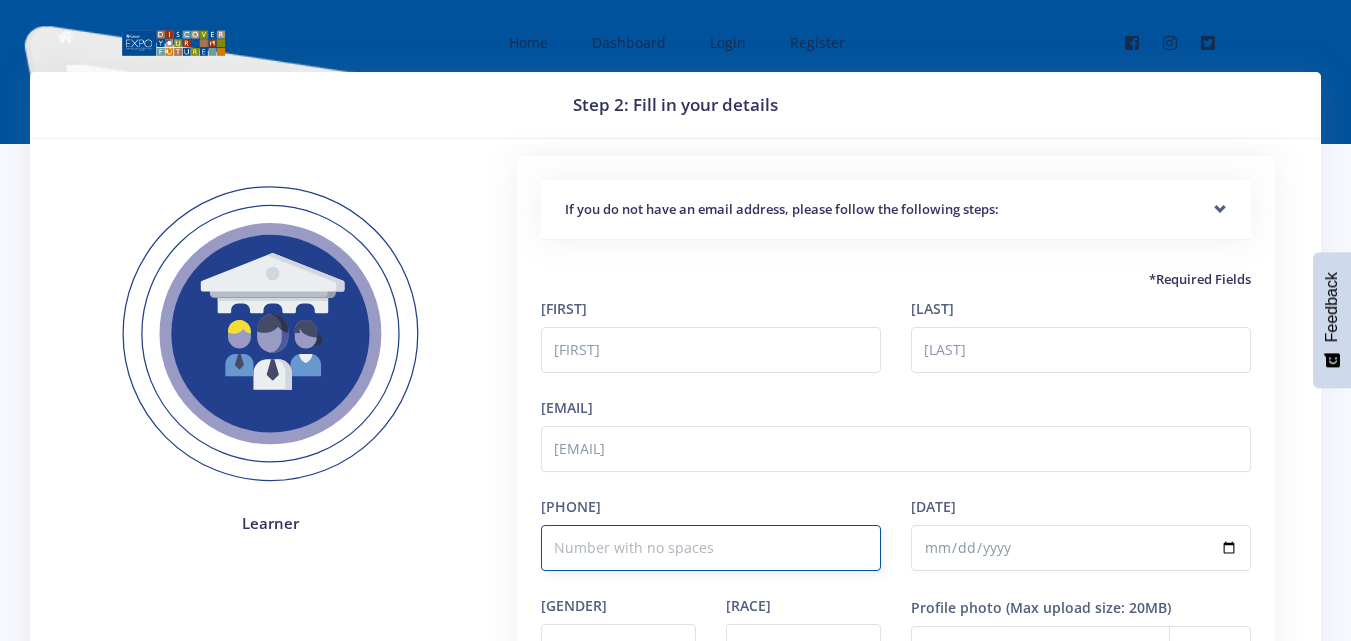 click on "[PHONE]" at bounding box center (711, 548) 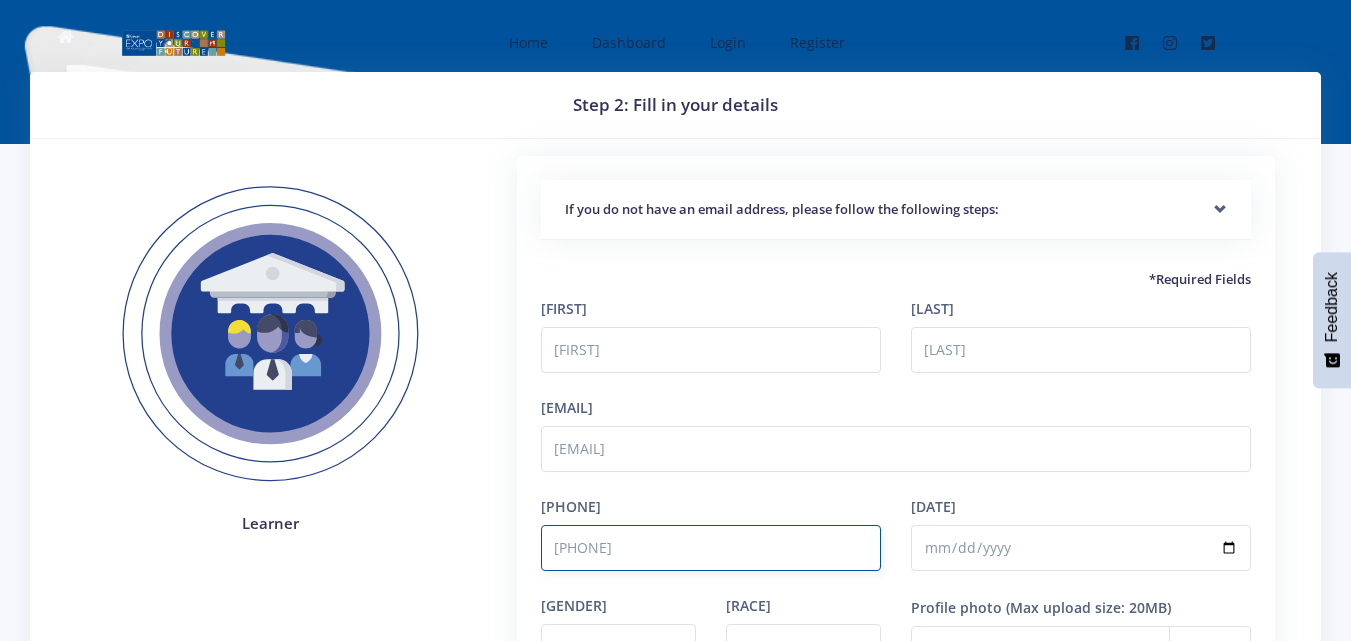 type on "[PHONE]" 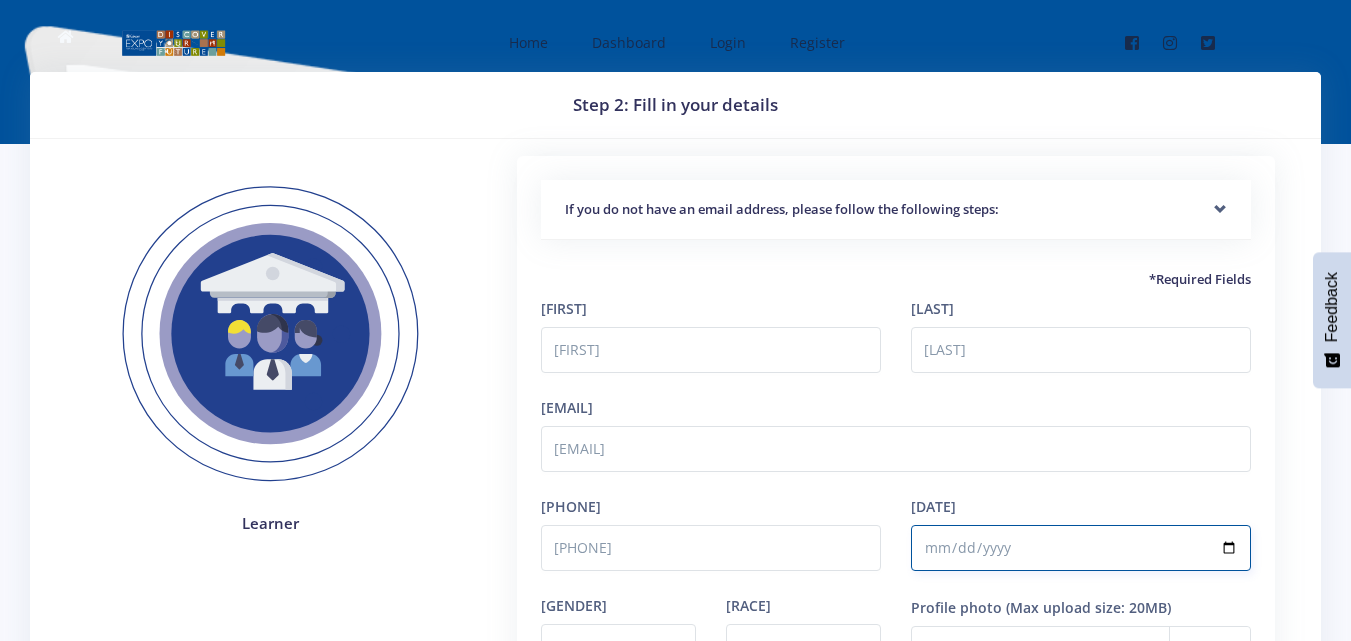 click on "[DATE]" at bounding box center (1081, 548) 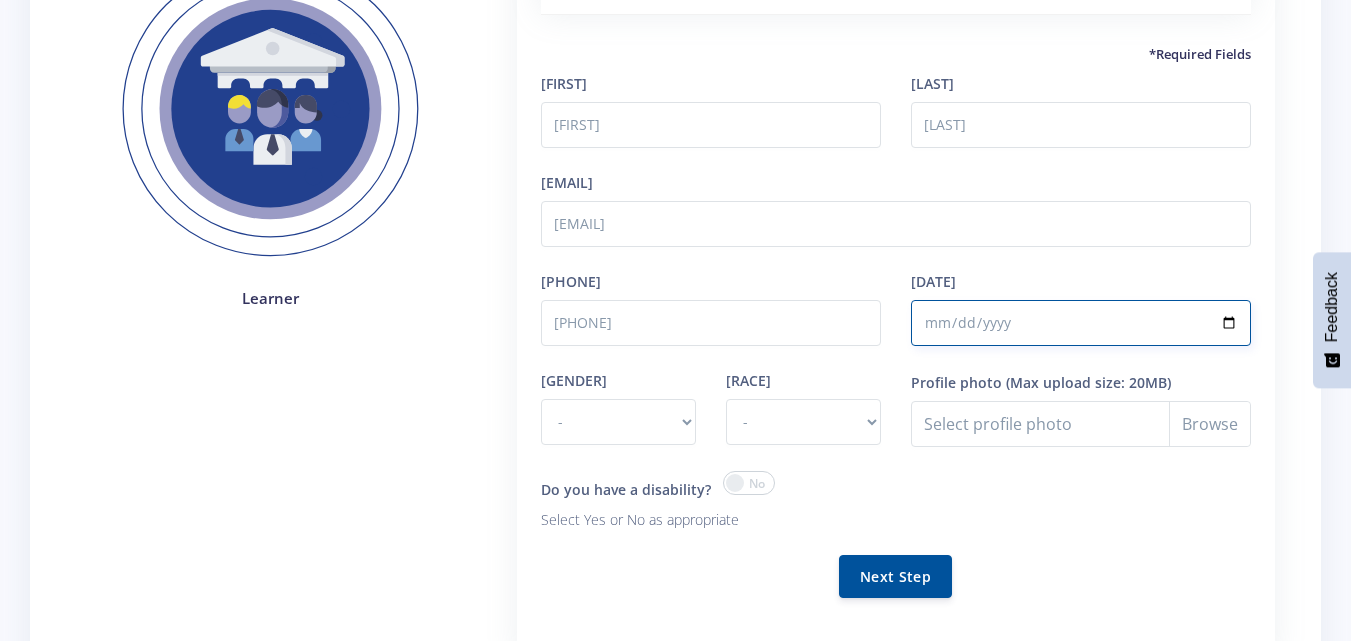 scroll, scrollTop: 232, scrollLeft: 0, axis: vertical 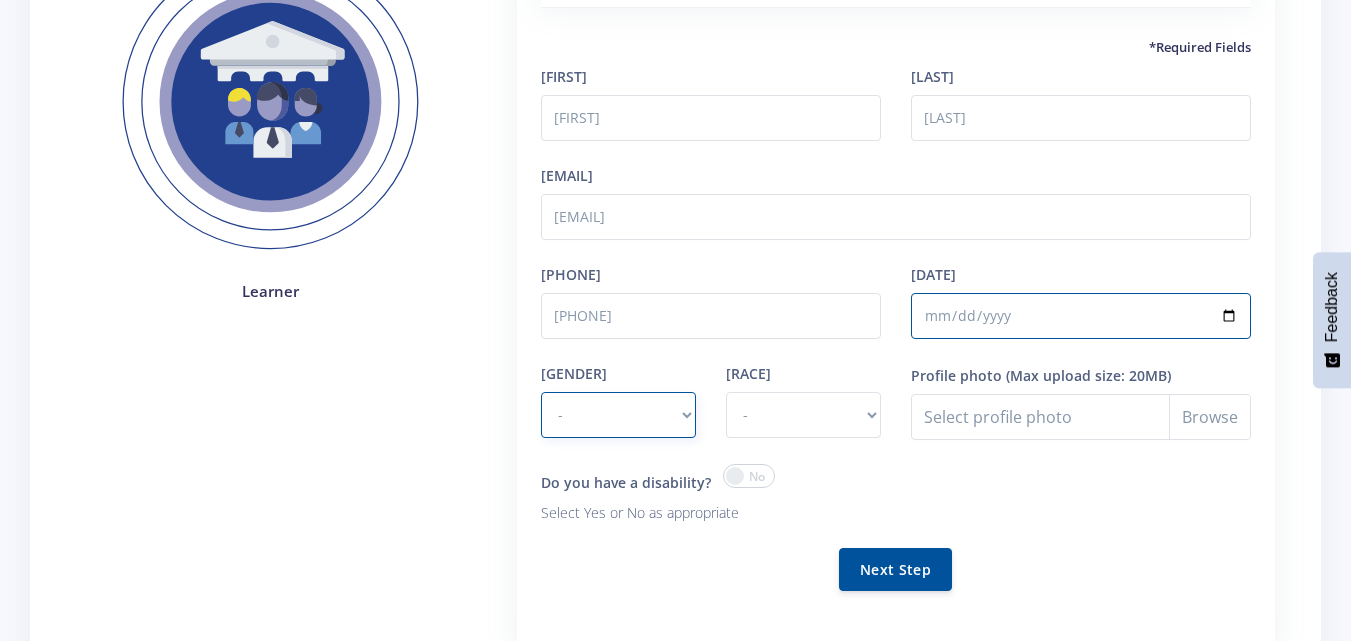 click on "-
Male
Female" at bounding box center (618, 415) 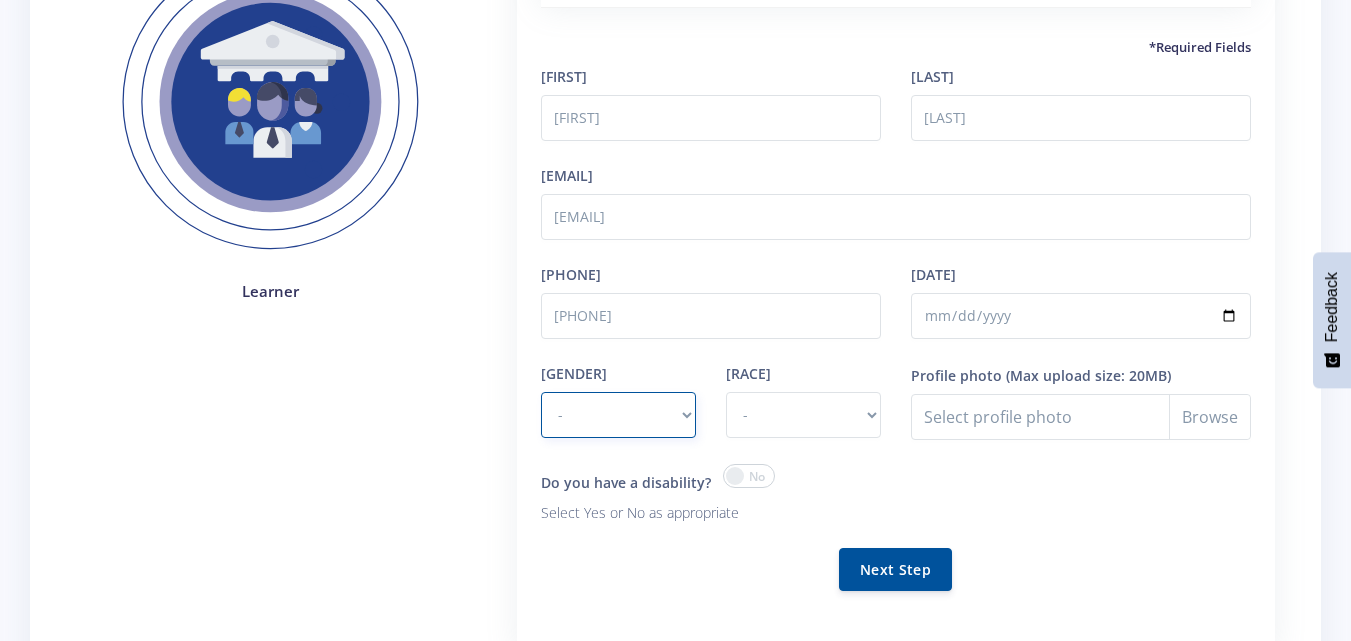 select on "M" 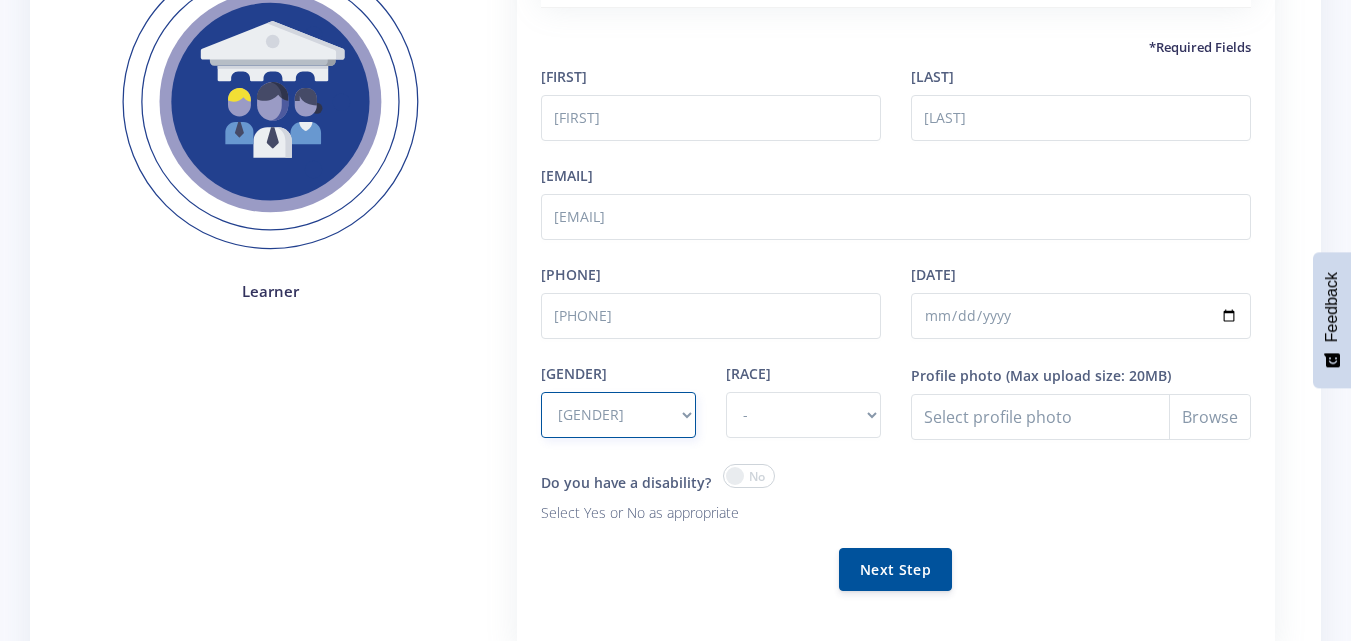 click on "-
Male
Female" at bounding box center (618, 415) 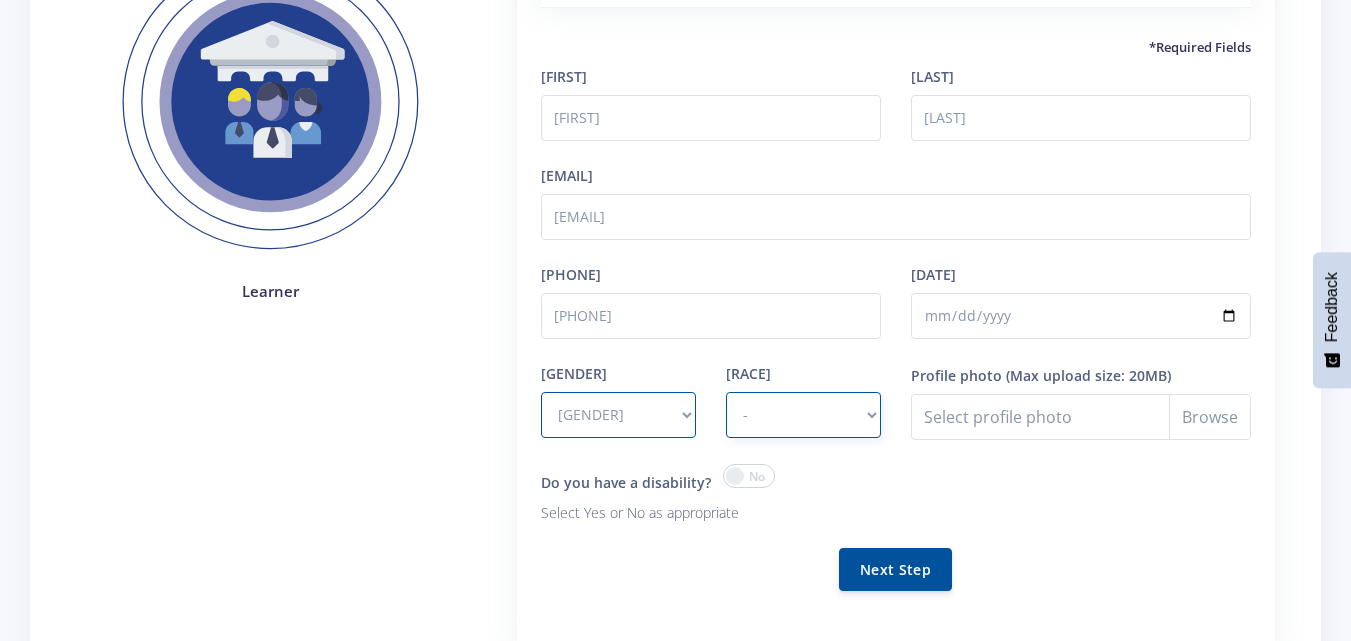 click on "-
African
Asian
Coloured
Indian
White
Other" at bounding box center (803, 415) 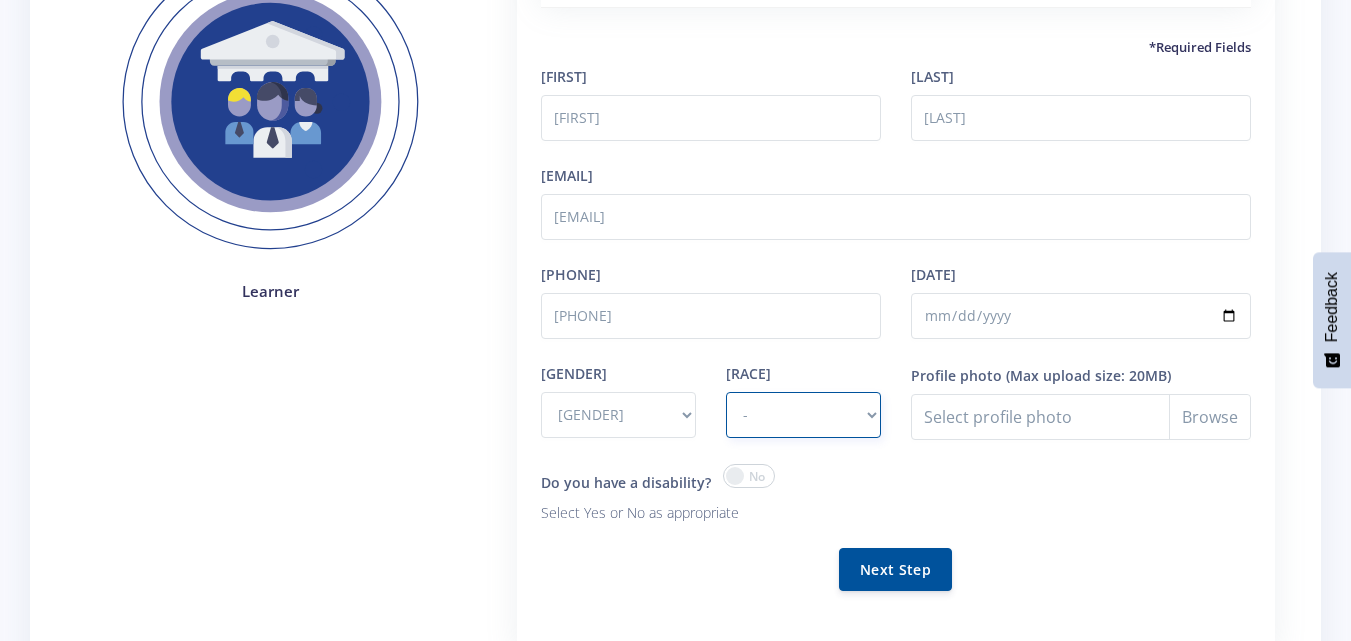 select on "[RACE]" 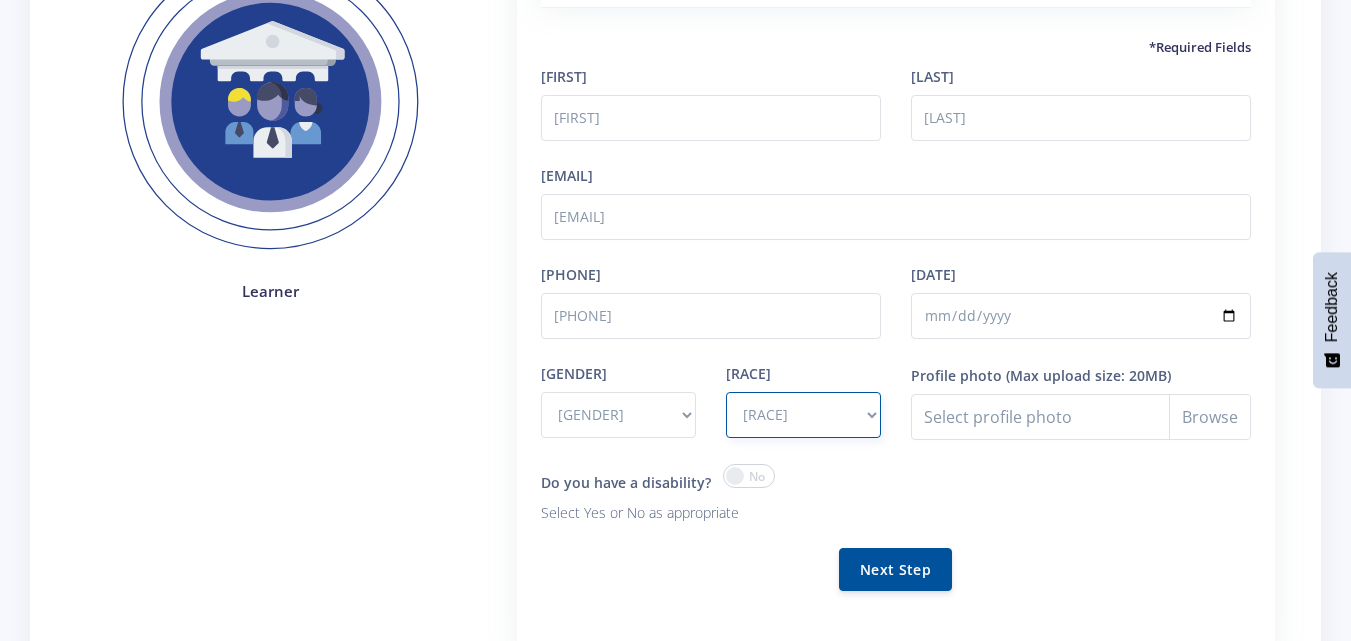 click on "-
African
Asian
Coloured
Indian
White
Other" at bounding box center (803, 415) 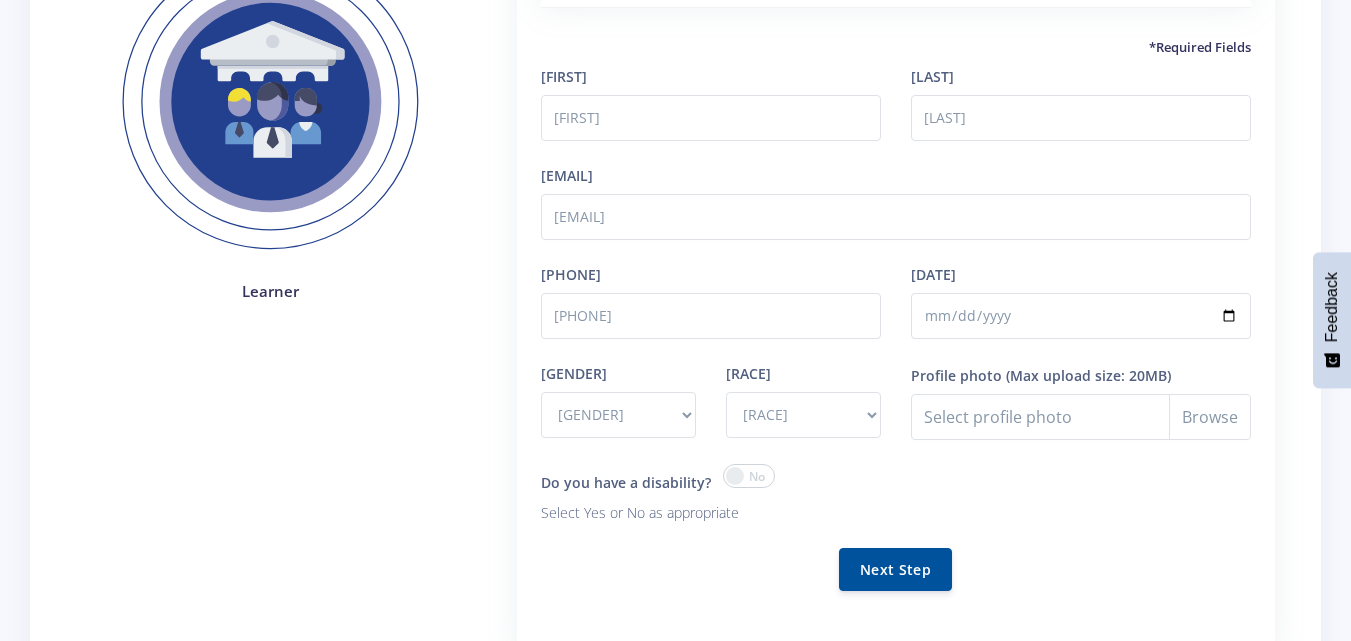 click on "Select Yes or No as appropriate" at bounding box center [711, 513] 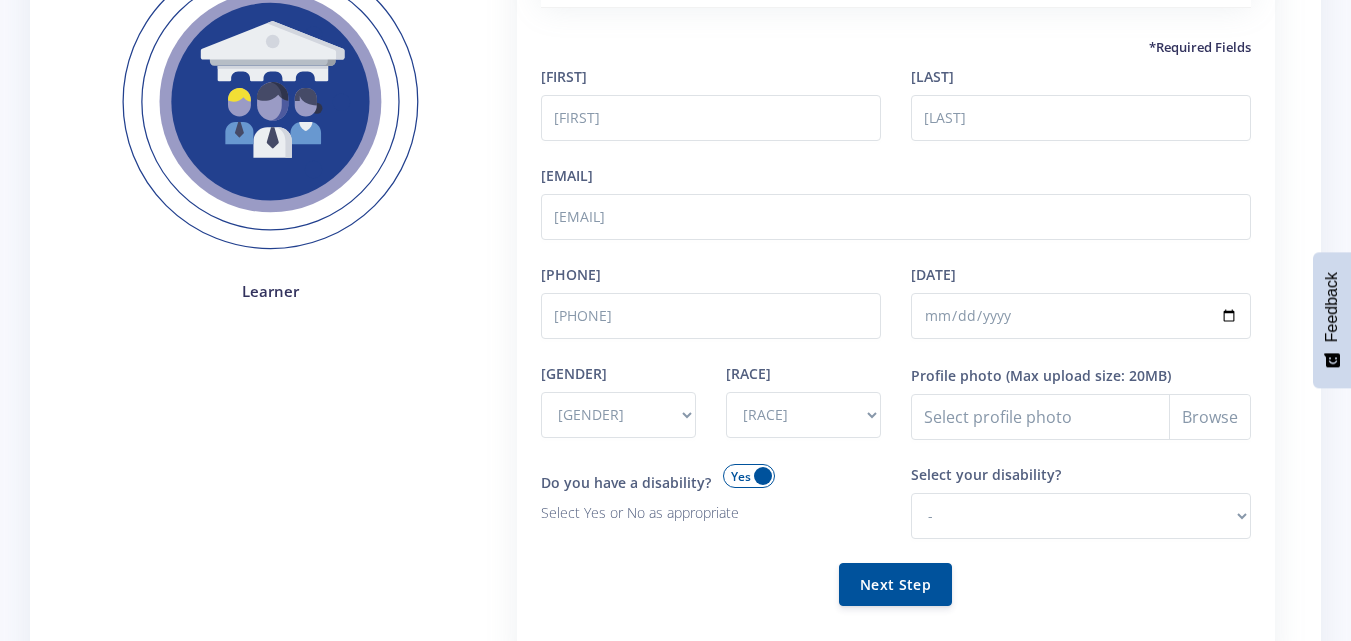 click at bounding box center [749, 476] 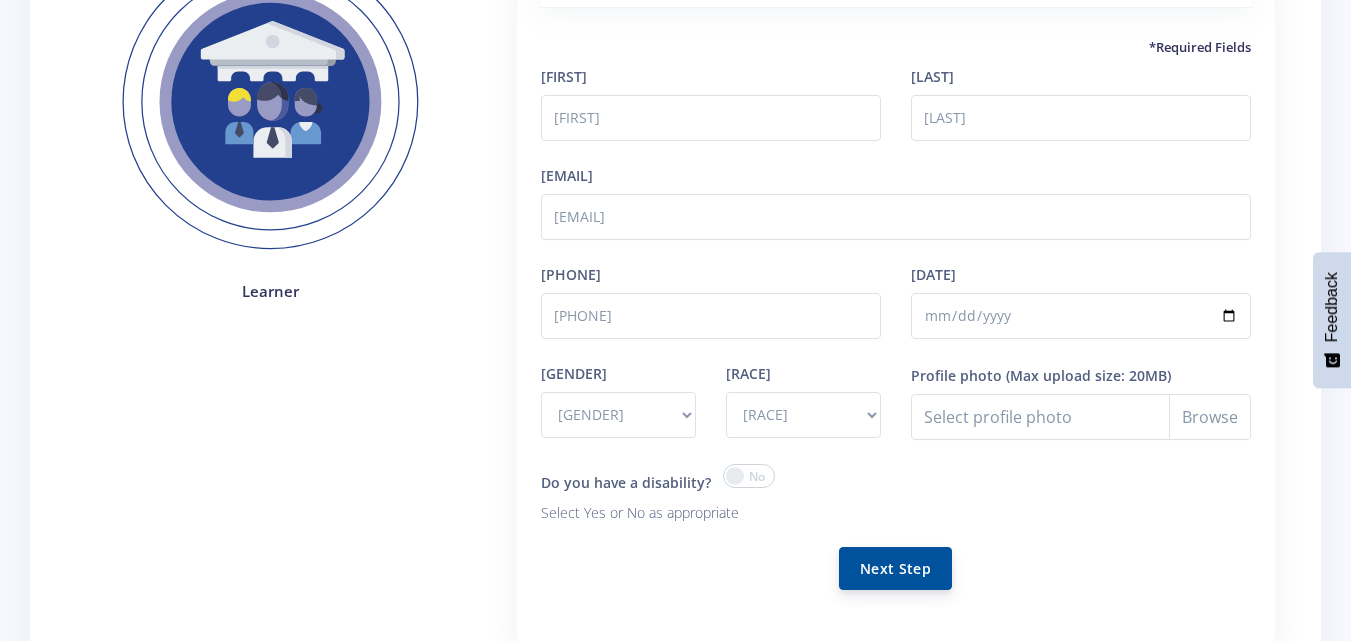 click on "Next
Step" at bounding box center [895, 568] 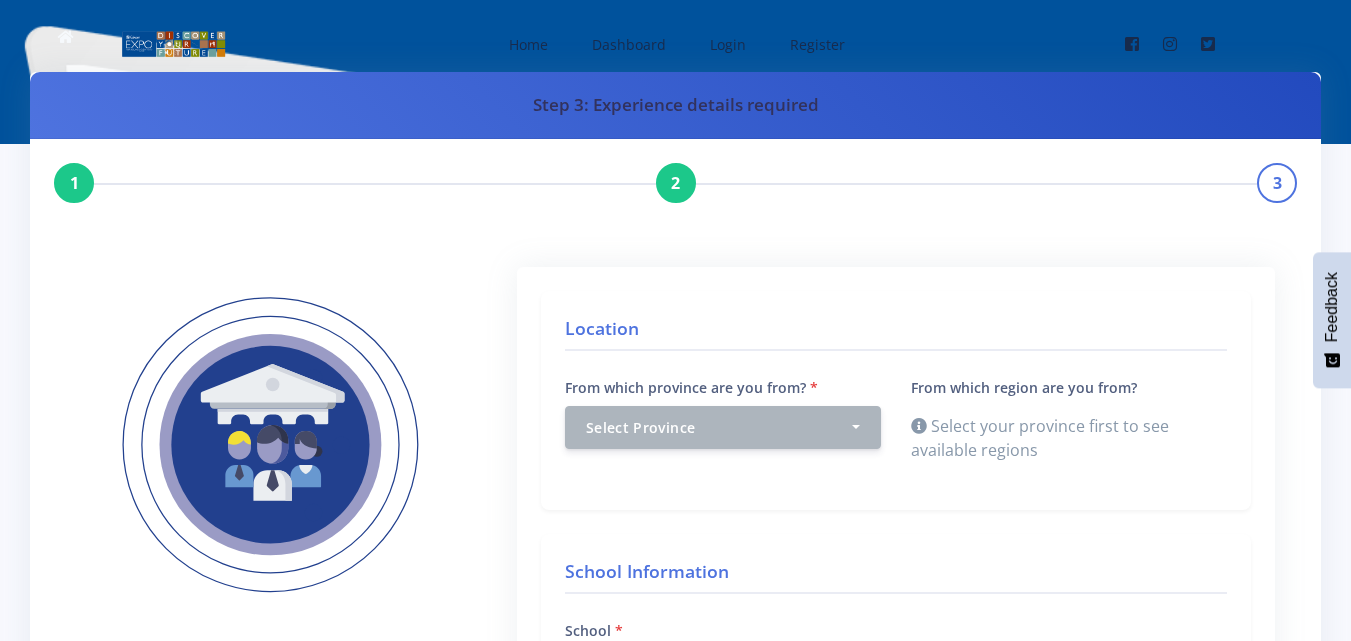 scroll, scrollTop: 0, scrollLeft: 0, axis: both 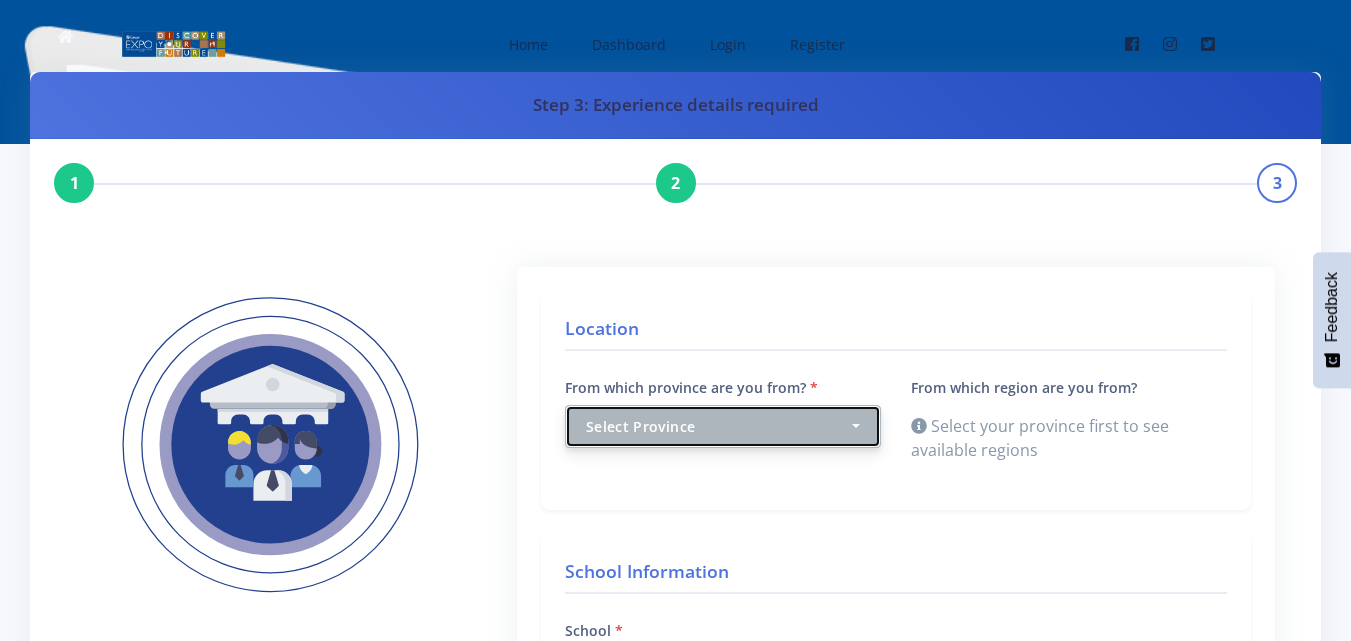 click on "Select Province" at bounding box center (723, 426) 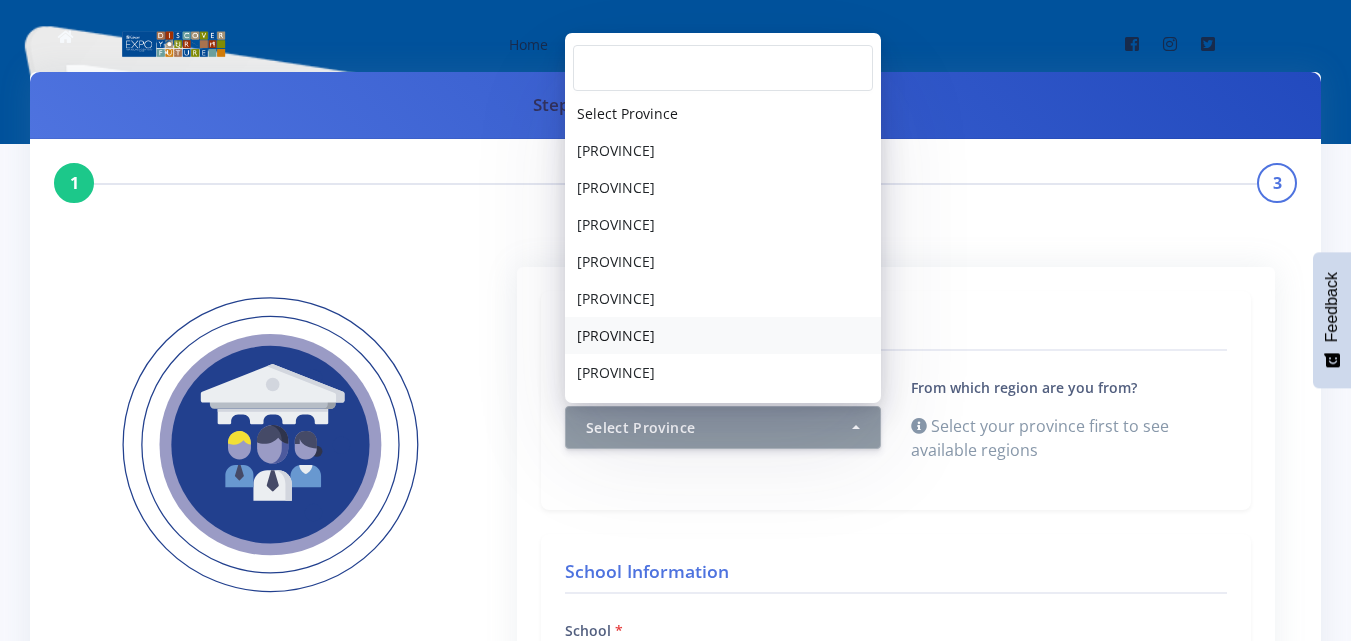 click on "[PROVINCE]" at bounding box center (723, 335) 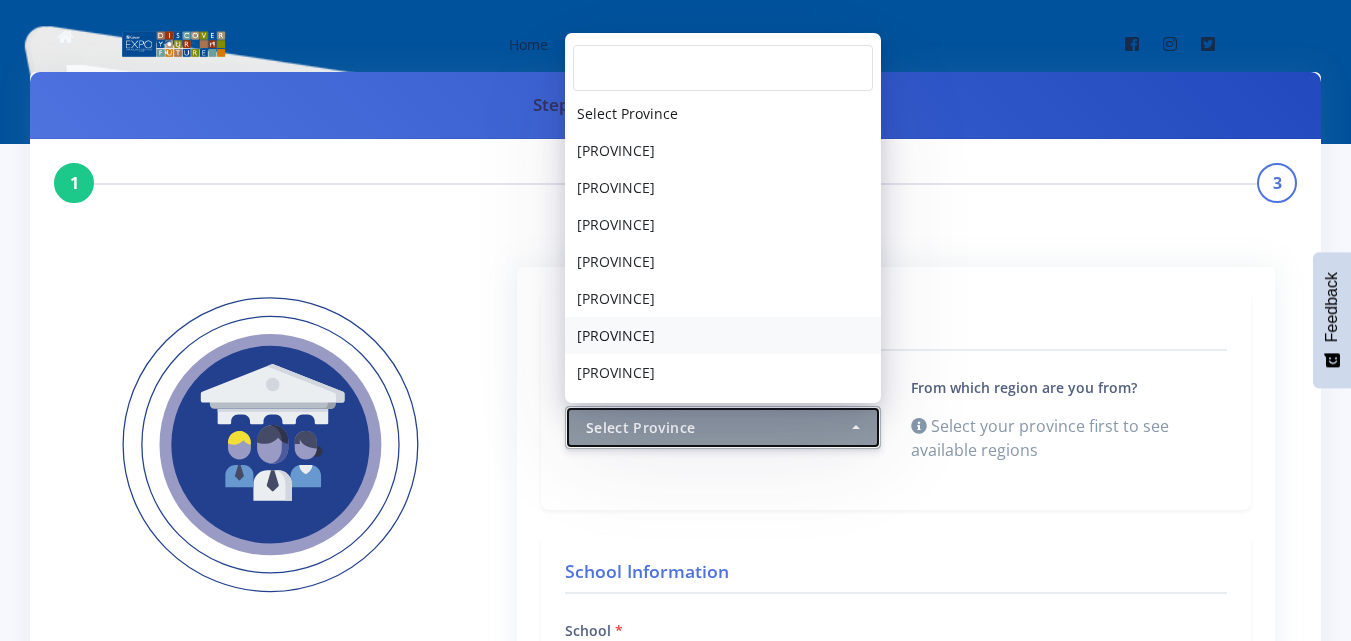 select on "6" 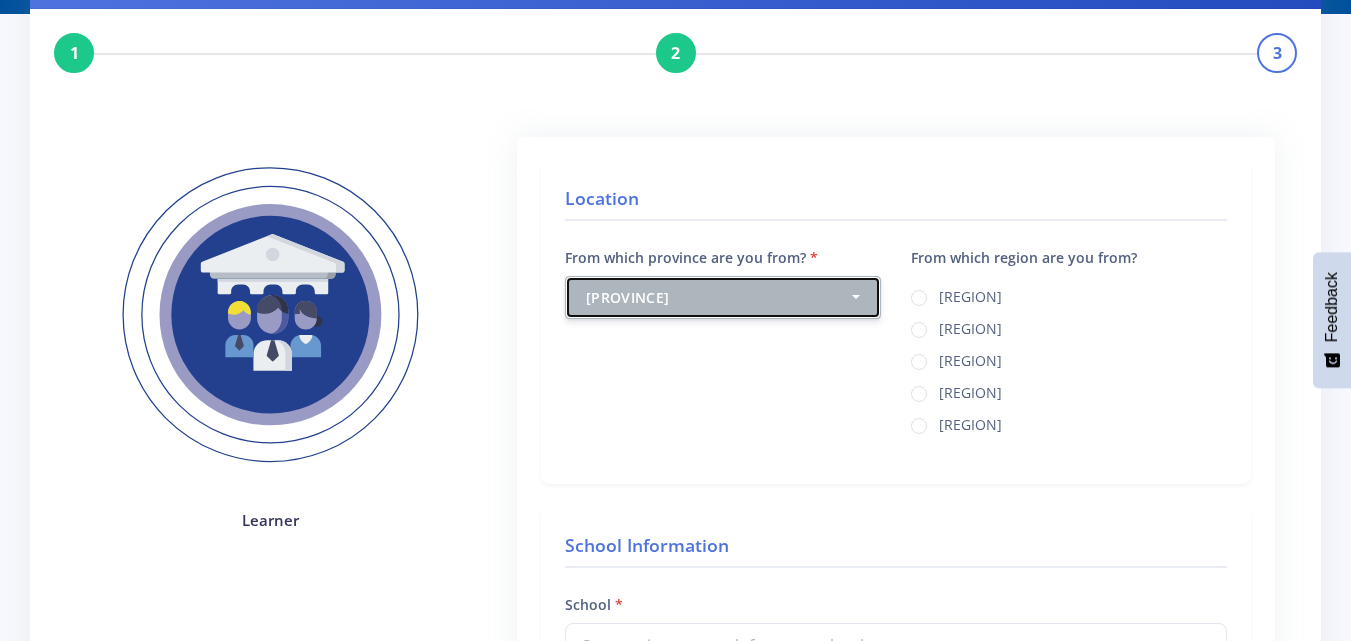 scroll, scrollTop: 133, scrollLeft: 0, axis: vertical 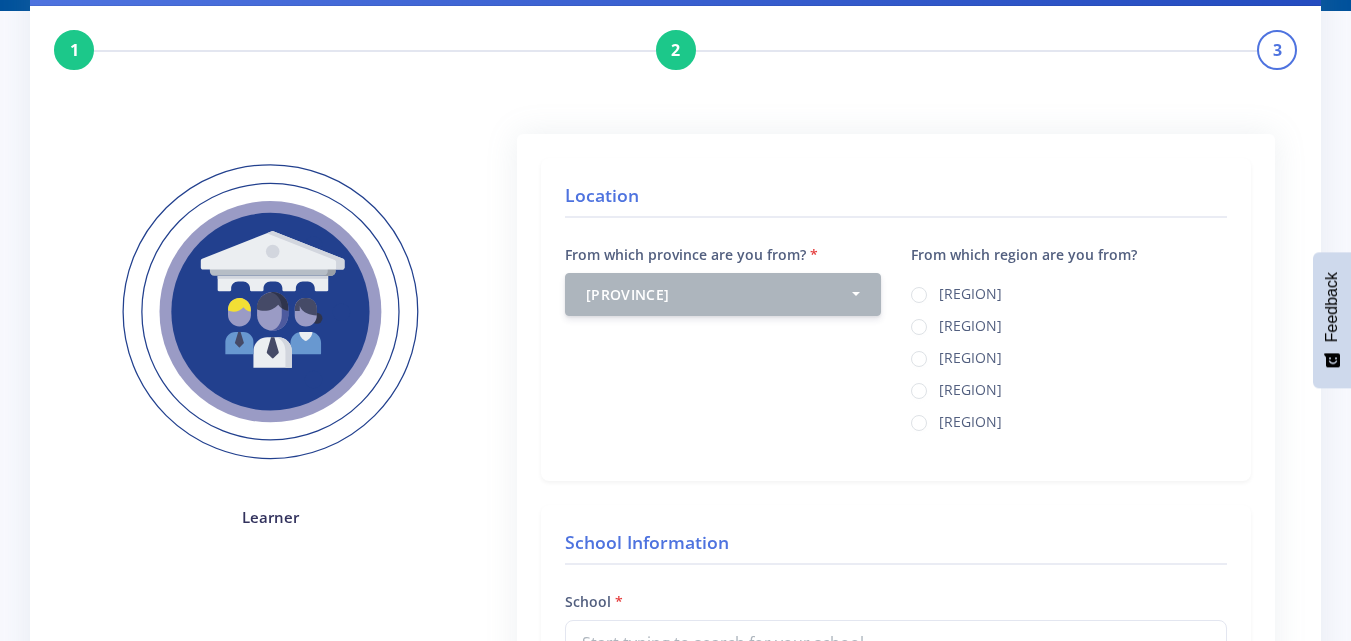 click on "Kwazulu-Natal Central" at bounding box center (970, 291) 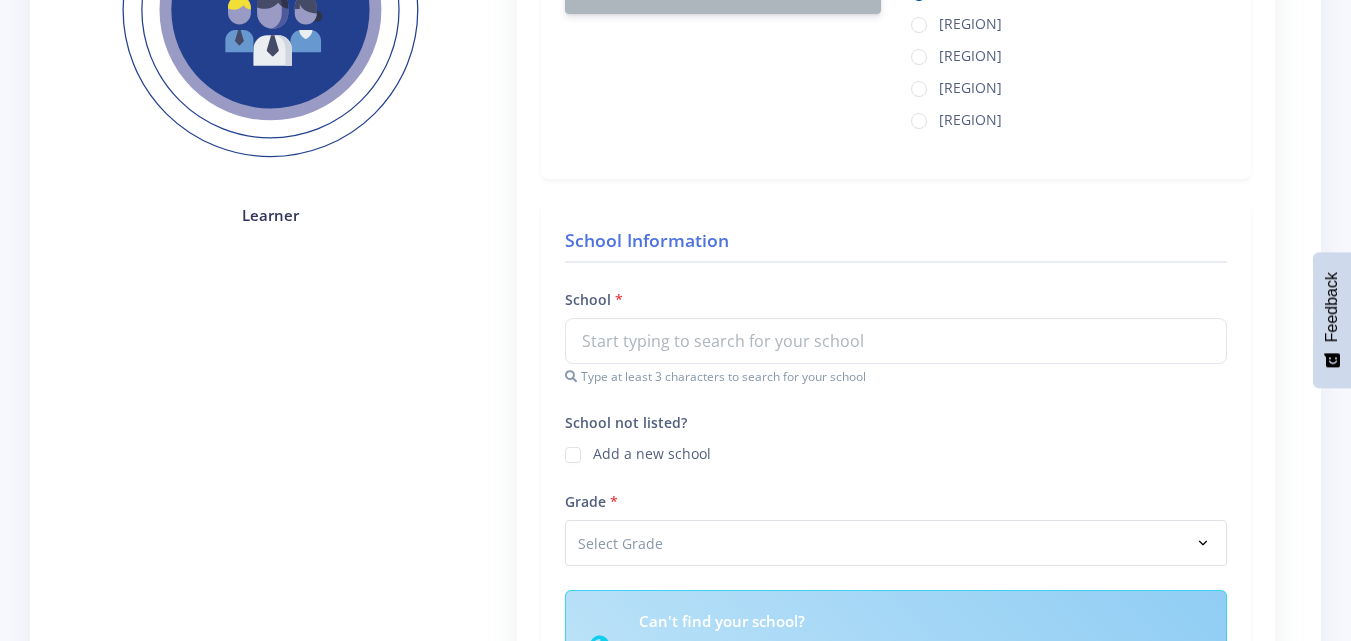 scroll, scrollTop: 444, scrollLeft: 0, axis: vertical 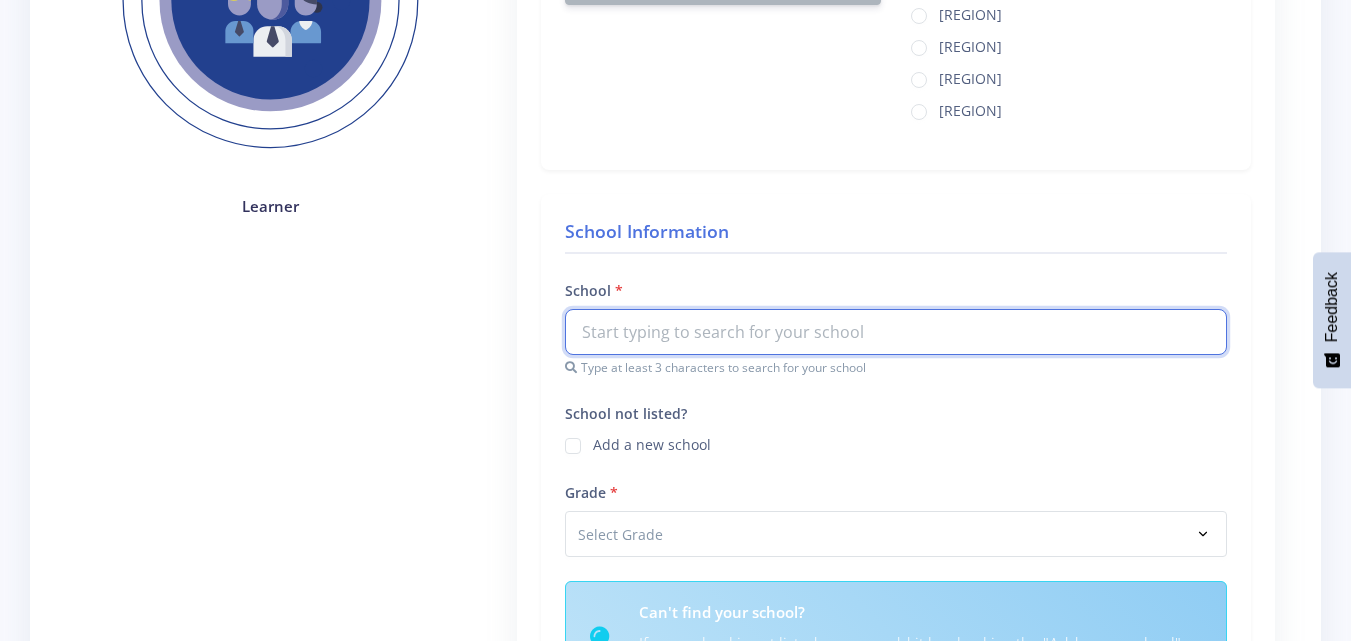 click at bounding box center [896, 332] 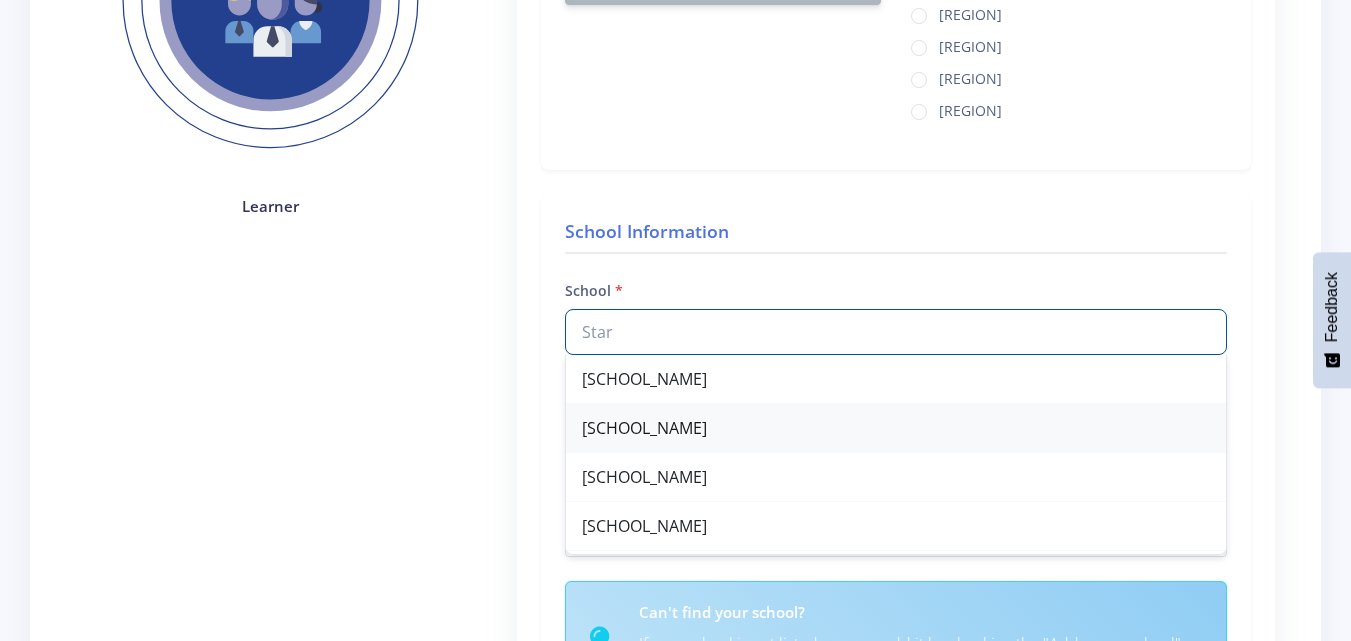 click on "Star College" at bounding box center (896, 428) 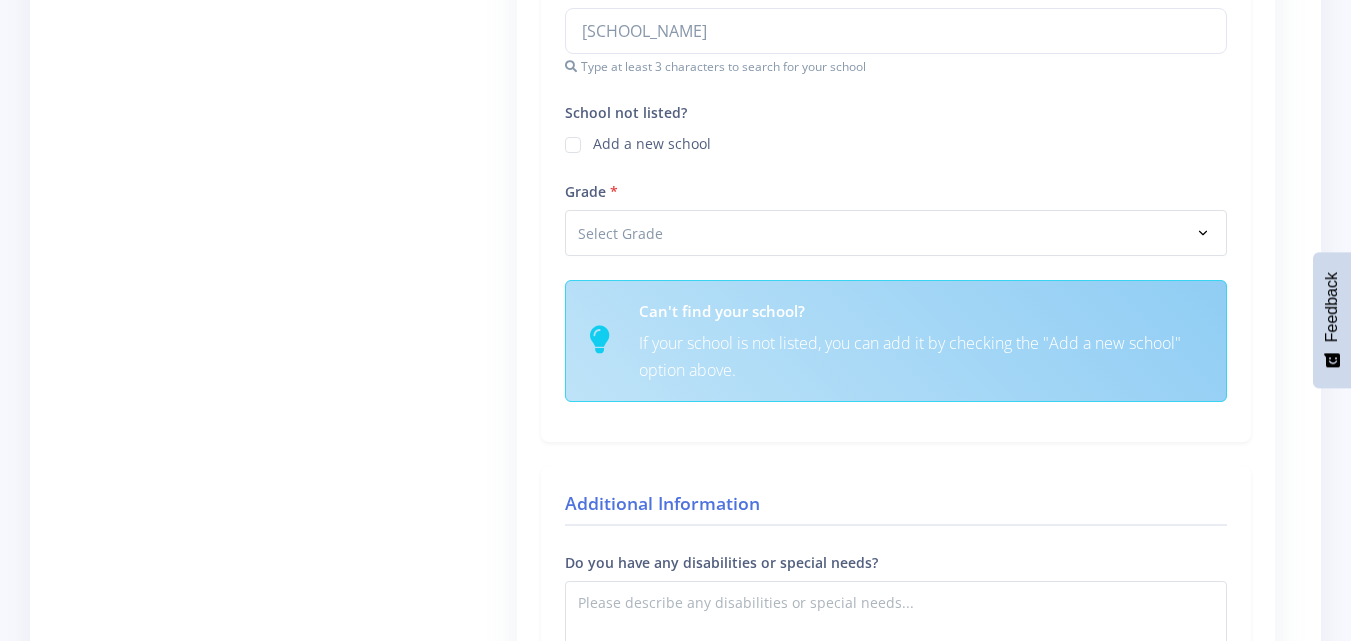 scroll, scrollTop: 748, scrollLeft: 0, axis: vertical 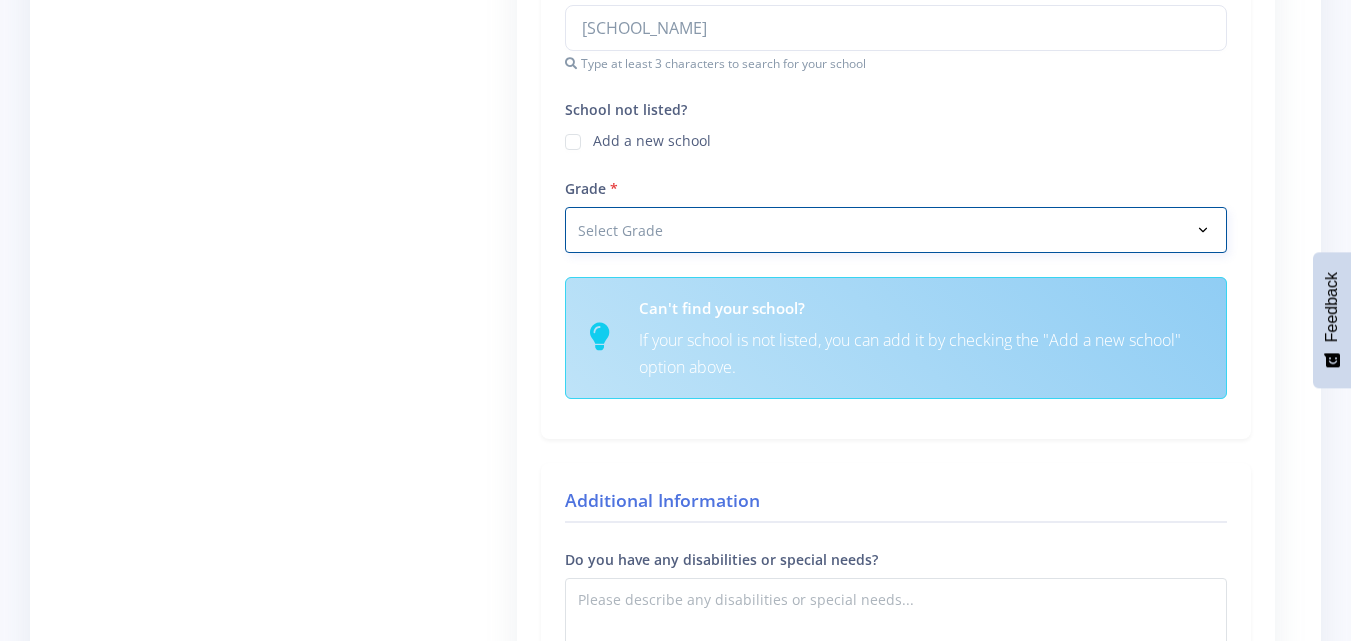 click on "Select Grade
Grade 4
Grade 5
Grade 6
Grade 7" at bounding box center [896, 230] 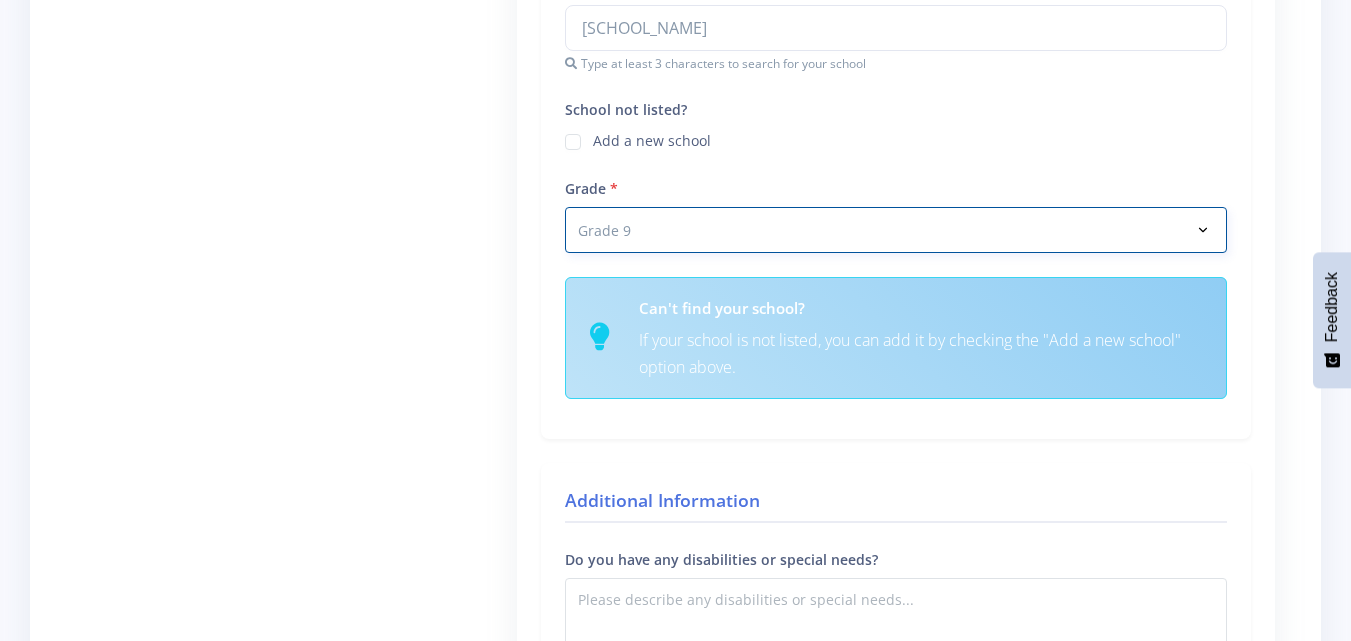click on "Select Grade
Grade 4
Grade 5
Grade 6
Grade 7" at bounding box center (896, 230) 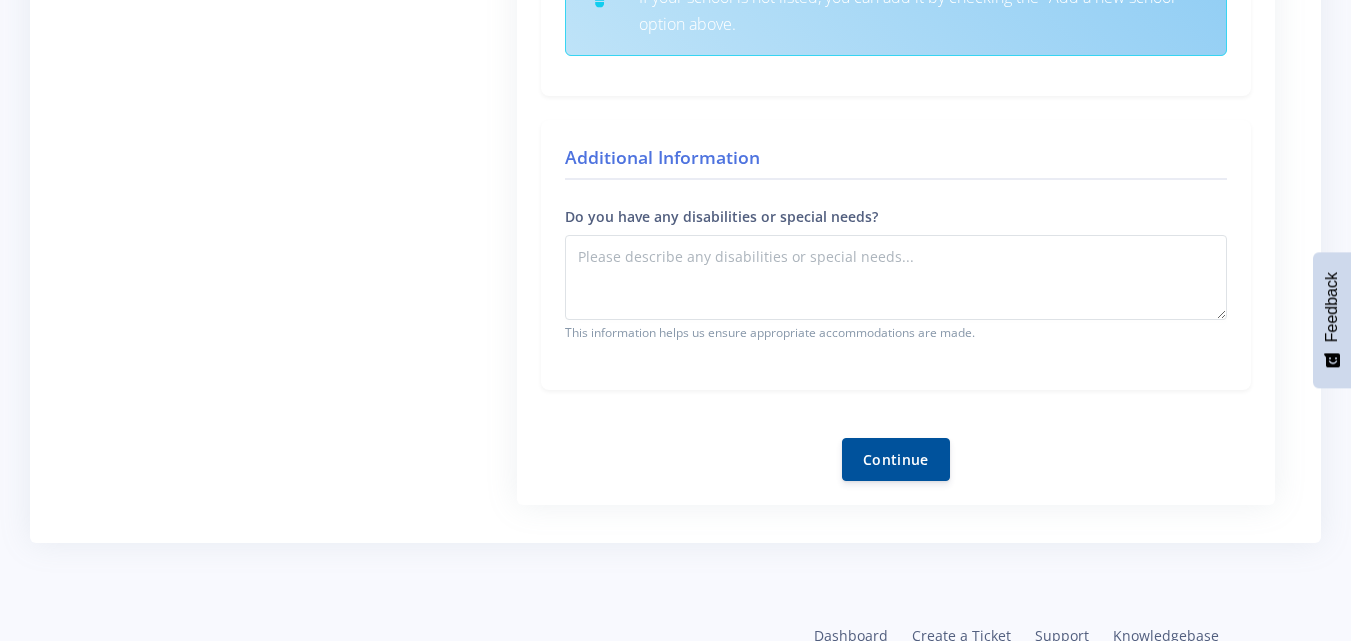 scroll, scrollTop: 1124, scrollLeft: 0, axis: vertical 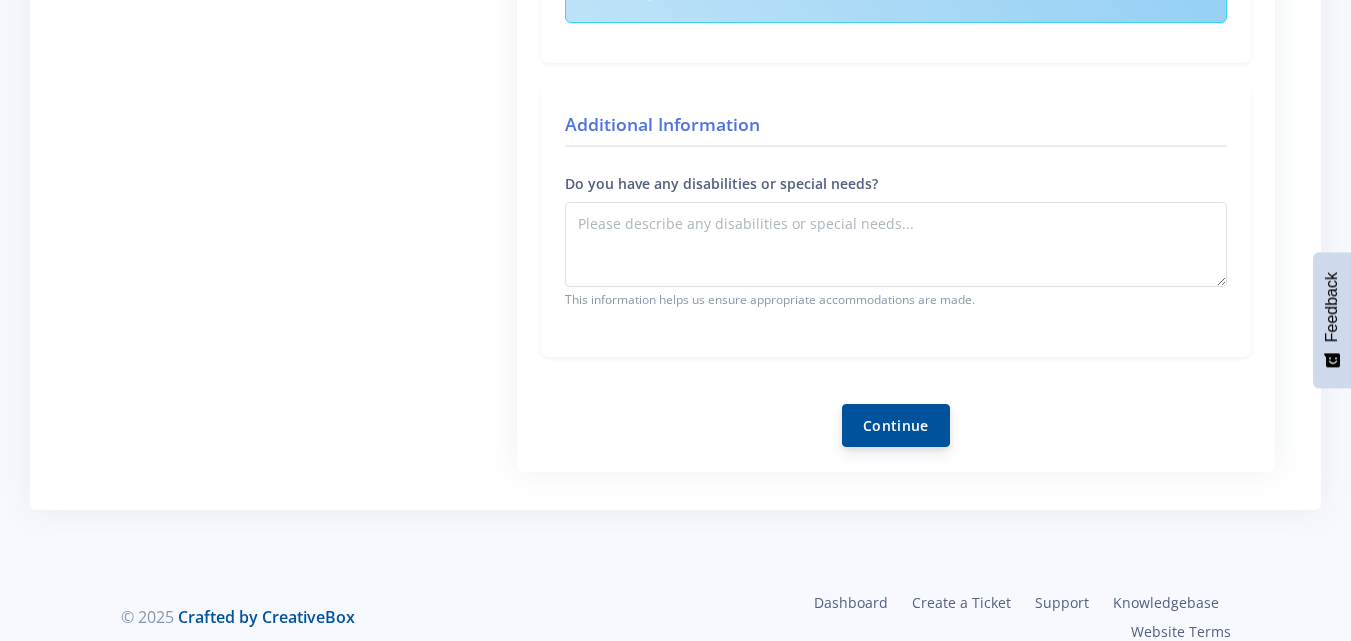 click on "Continue" at bounding box center (896, 425) 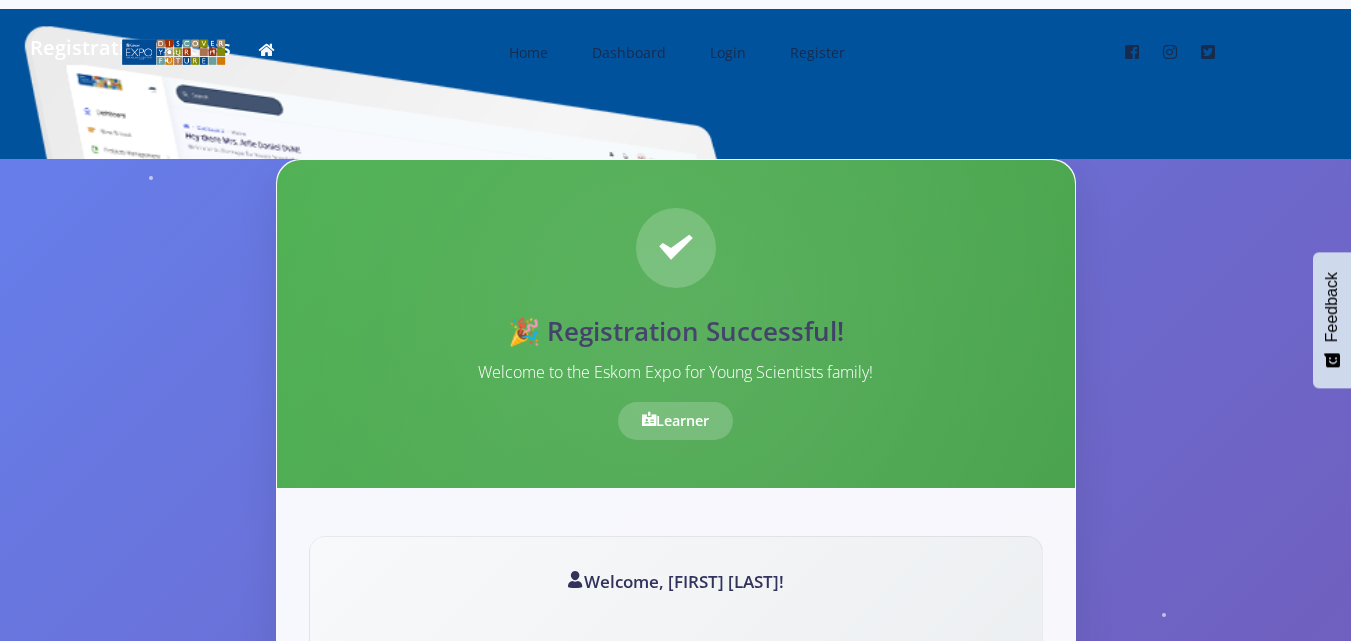 scroll, scrollTop: 0, scrollLeft: 0, axis: both 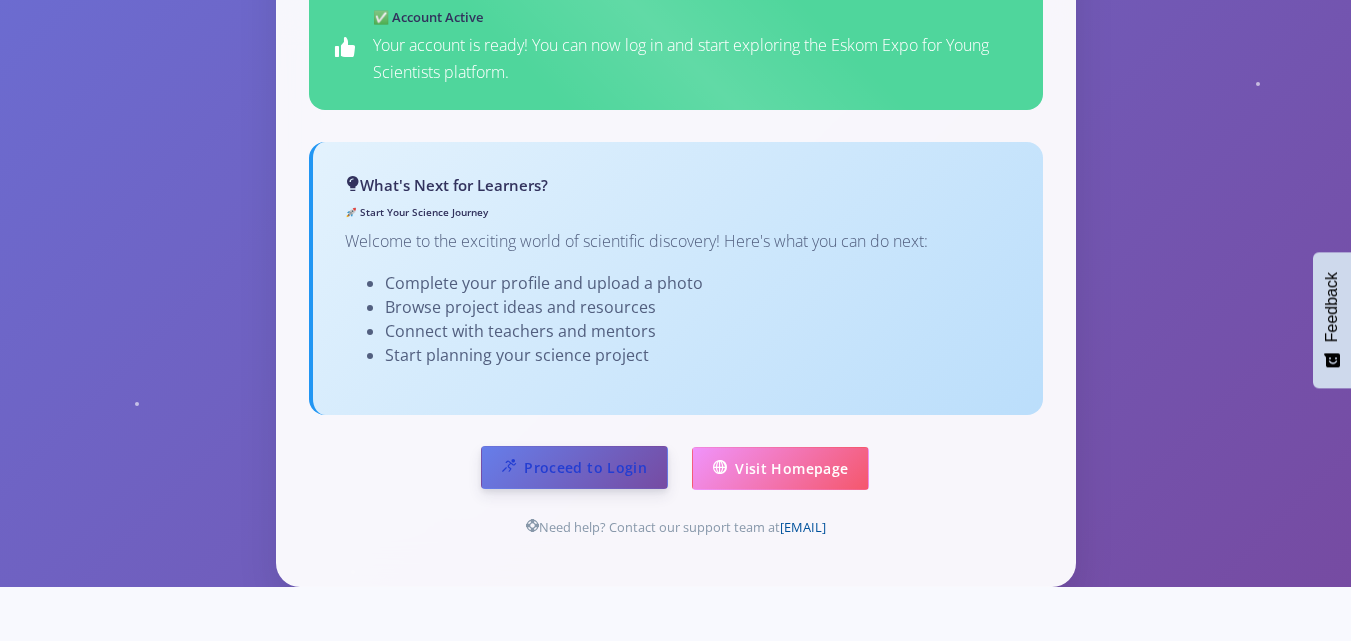click on "Proceed to Login" at bounding box center [574, 467] 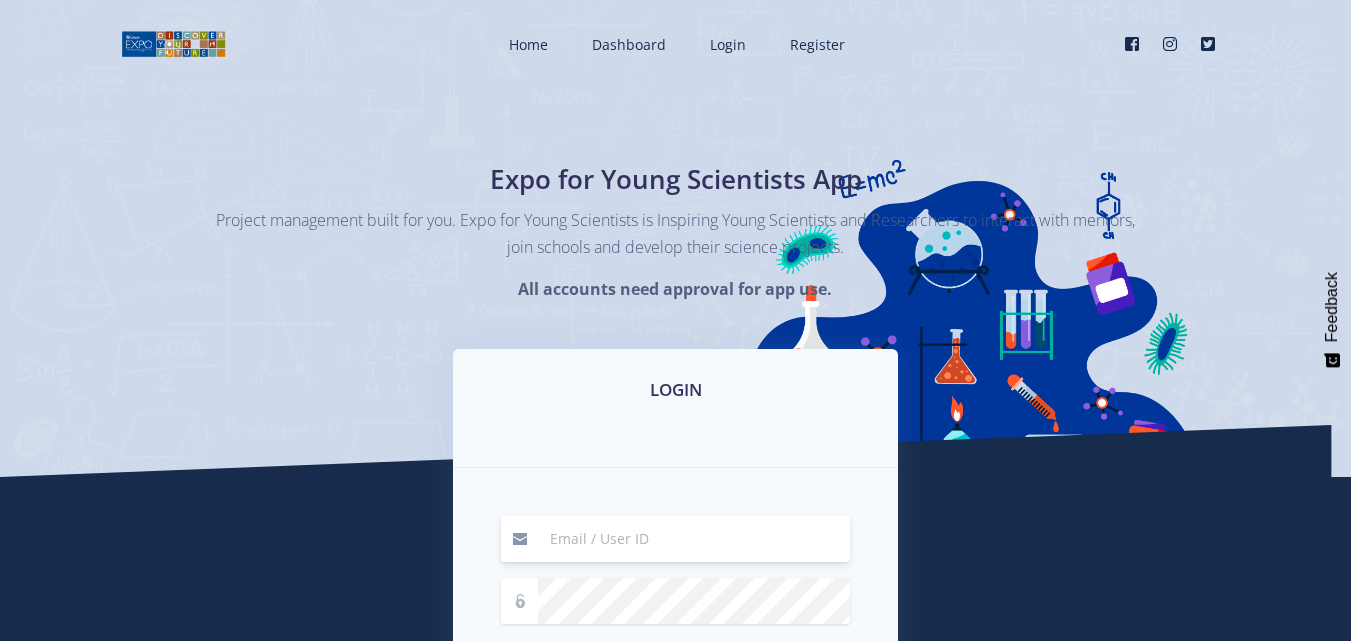 scroll, scrollTop: 0, scrollLeft: 0, axis: both 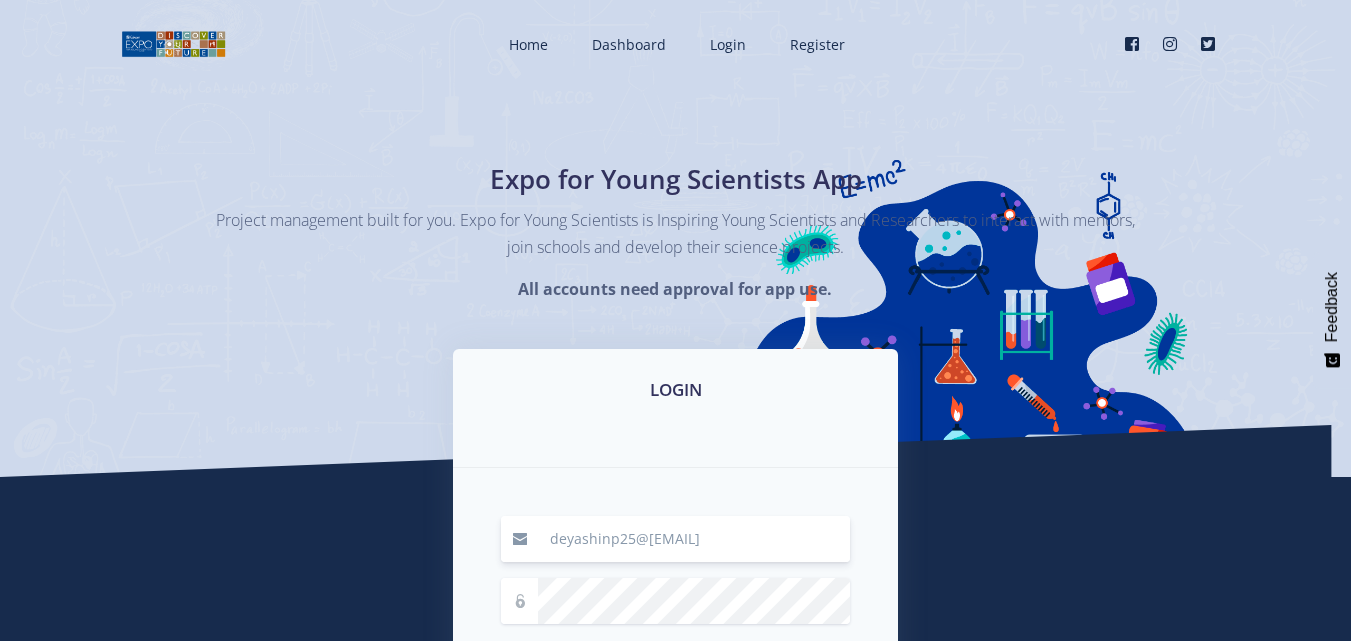 click on "deyashinp25@gmail.com" at bounding box center [694, 539] 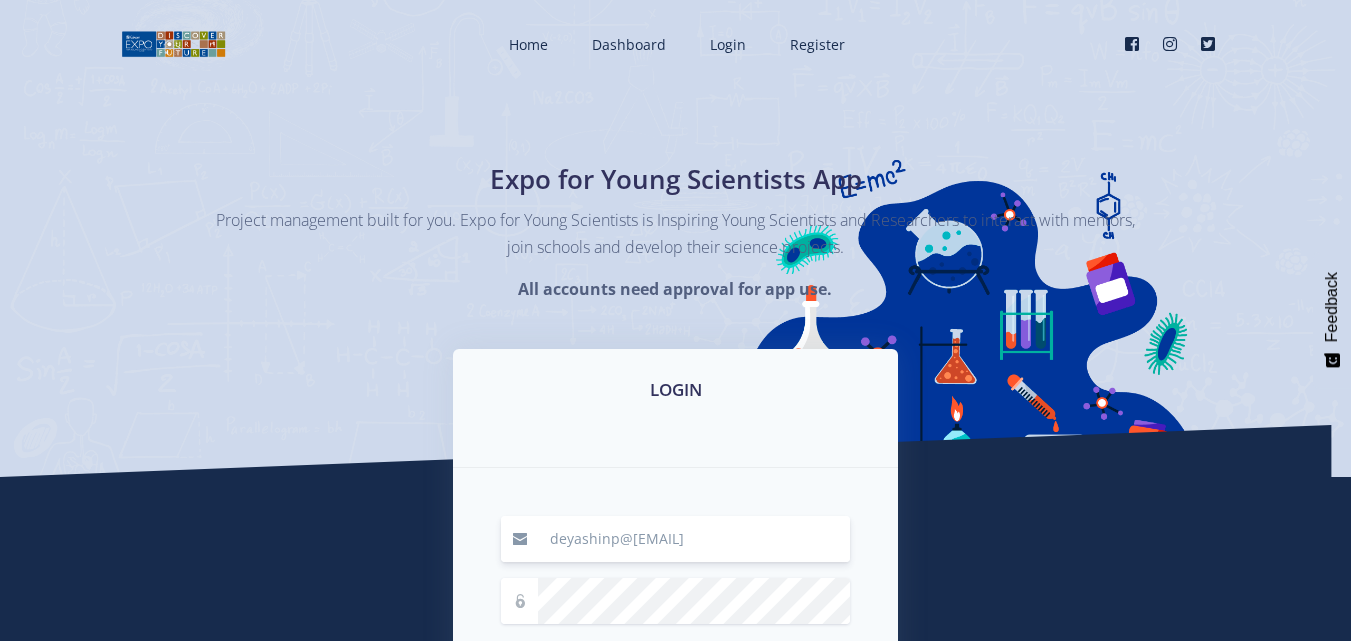 type on "deyashinp@gmail.com" 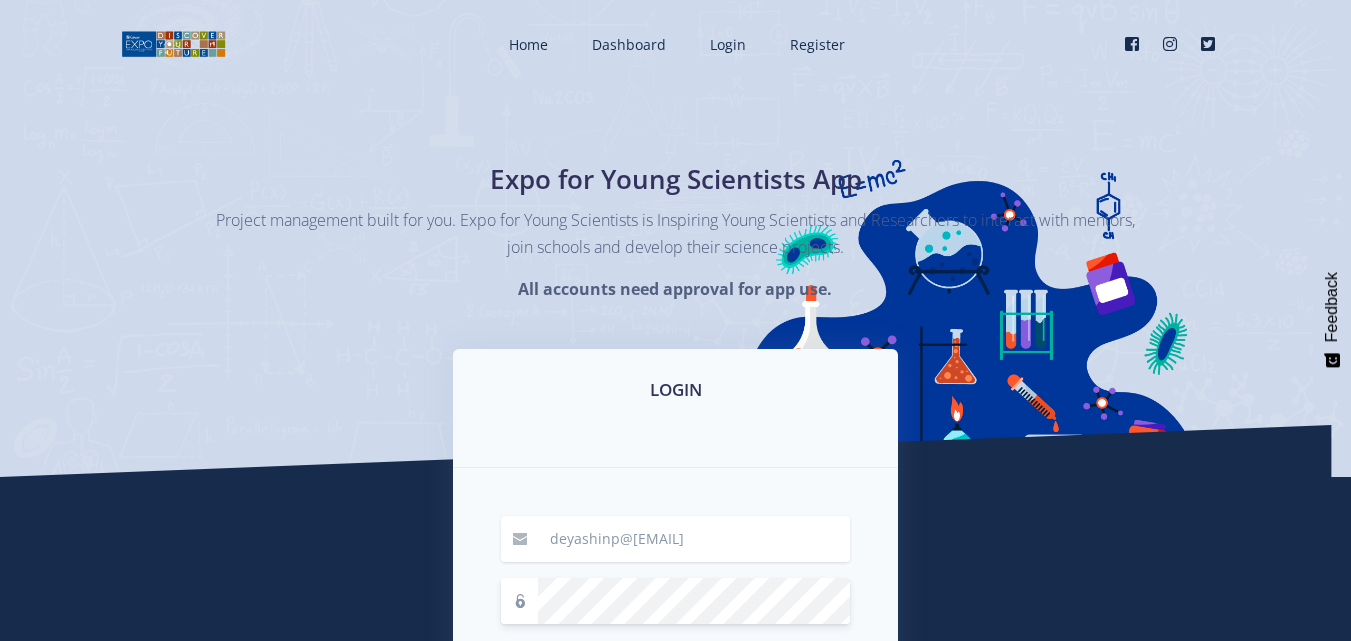click on "Login" at bounding box center [676, 717] 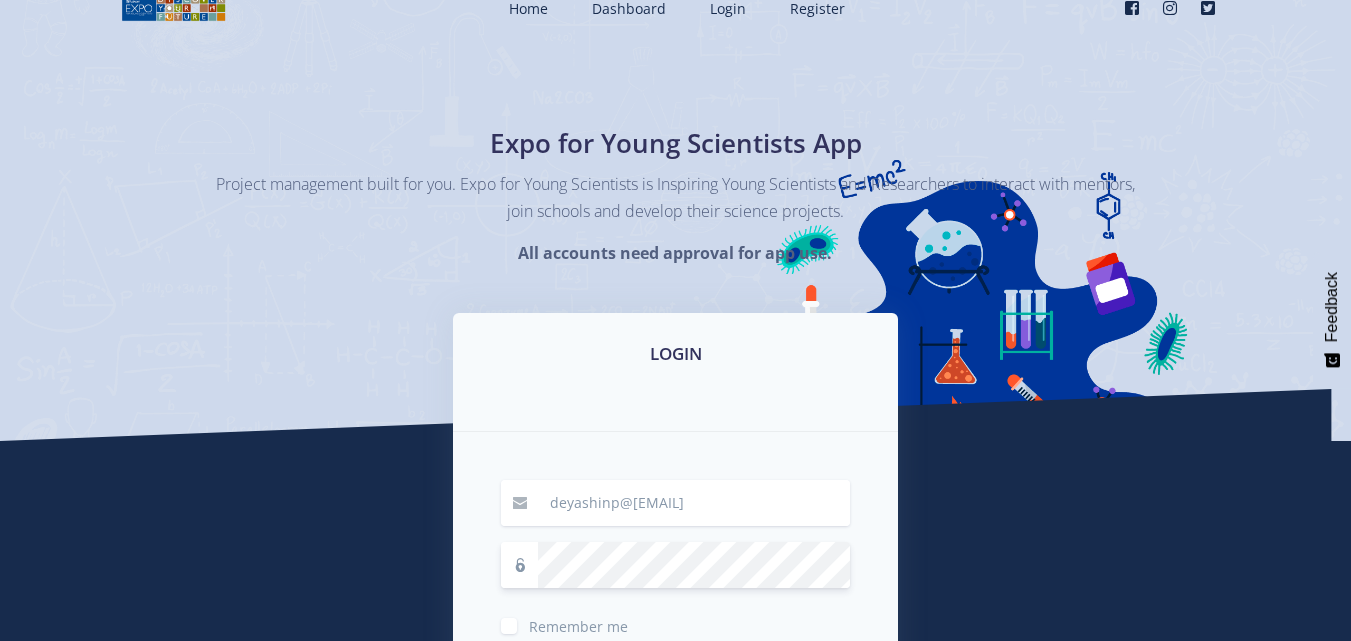 scroll, scrollTop: 60, scrollLeft: 0, axis: vertical 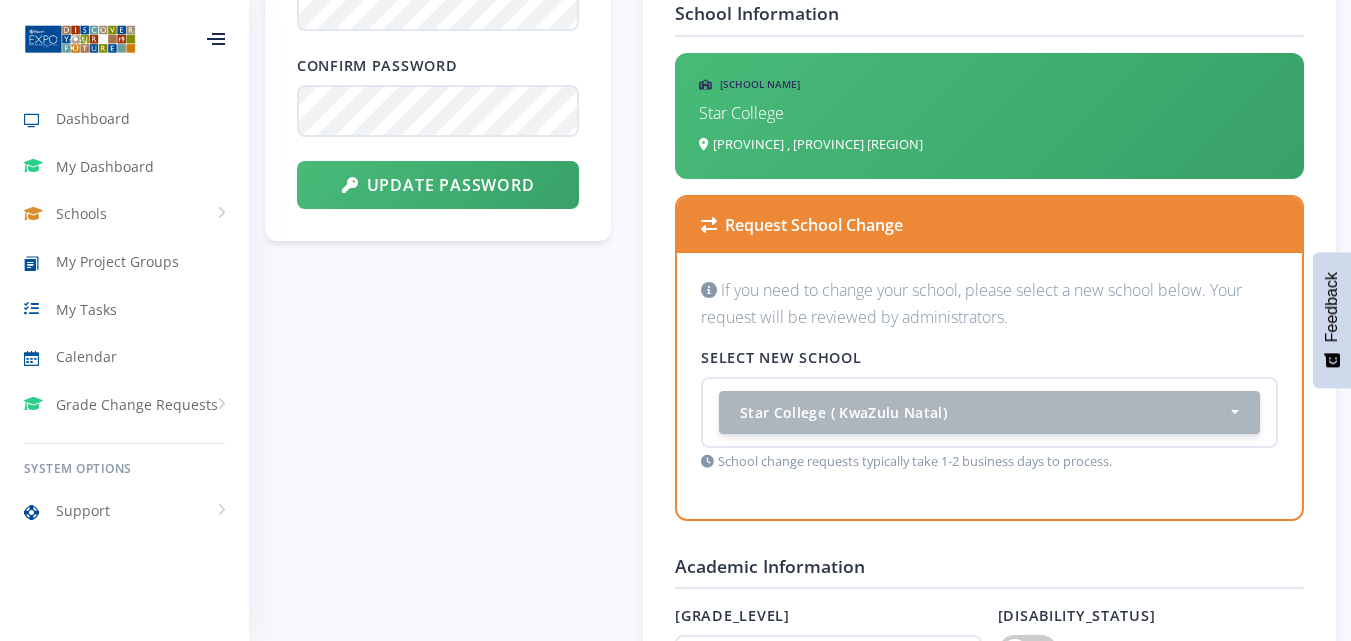 click on "Basic Information
Full Name
Deyashin Pather
Email Address
deyashinp@gmail.com
Phone Number
0624534392
Gender Male" at bounding box center (989, 551) 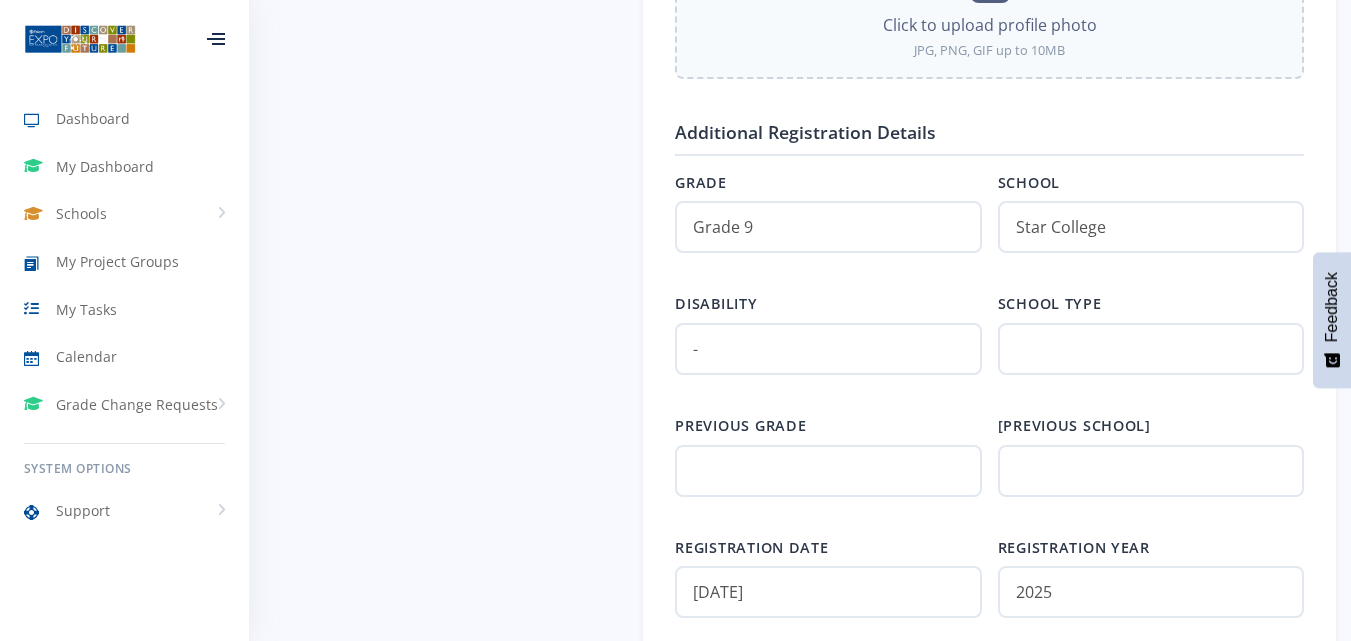 scroll, scrollTop: 2155, scrollLeft: 0, axis: vertical 